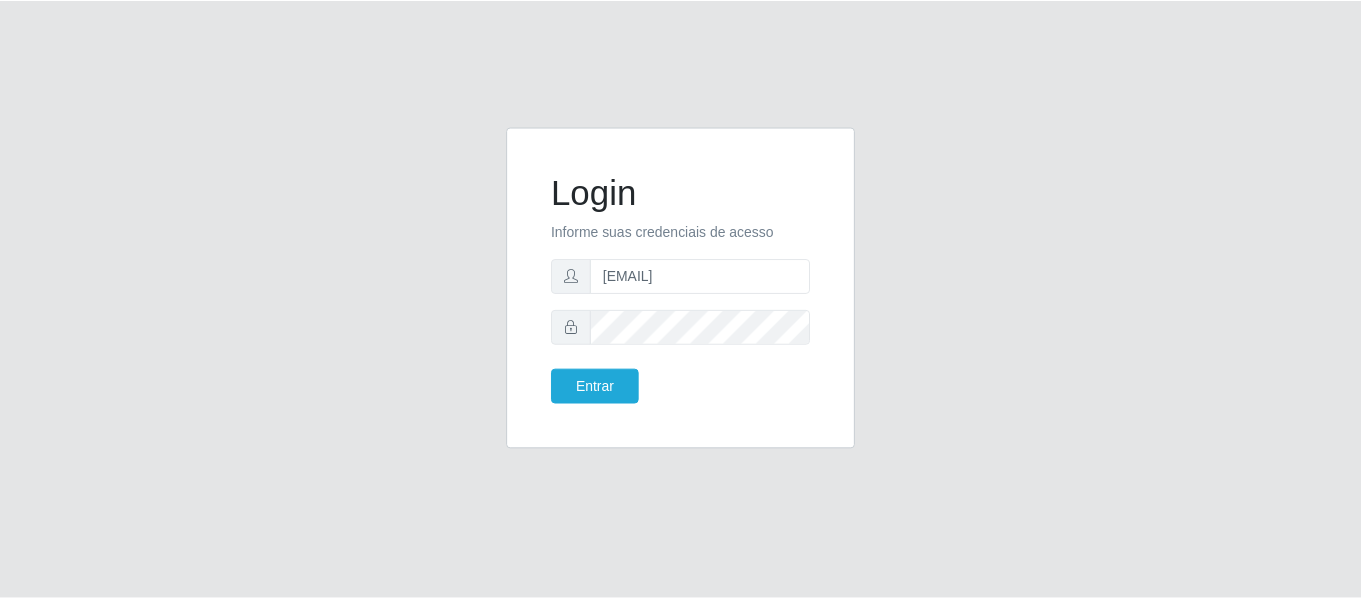 scroll, scrollTop: 0, scrollLeft: 0, axis: both 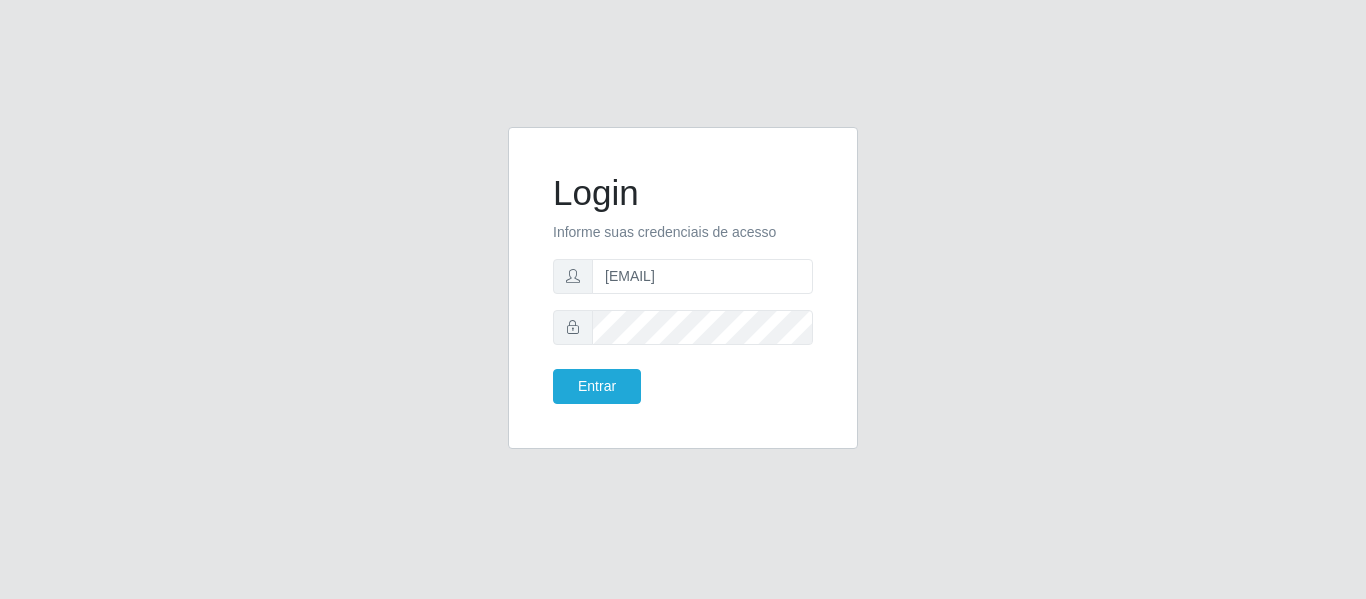 click on "[EMAIL]" at bounding box center [683, 276] 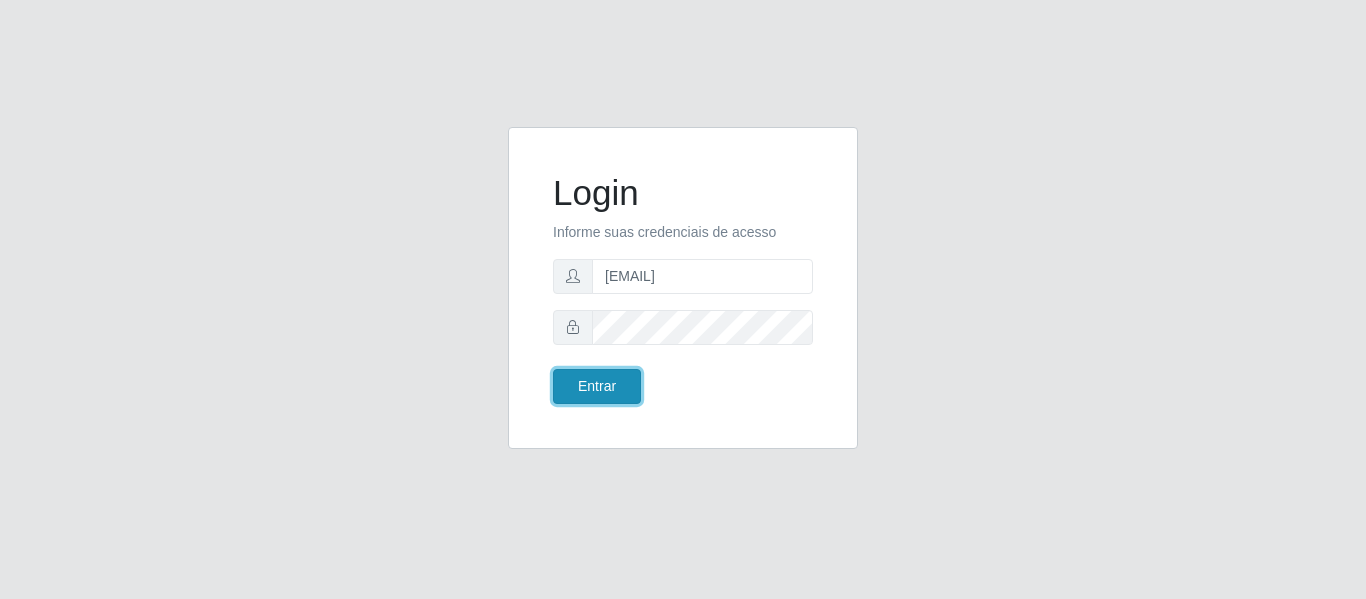 click on "Entrar" at bounding box center [597, 386] 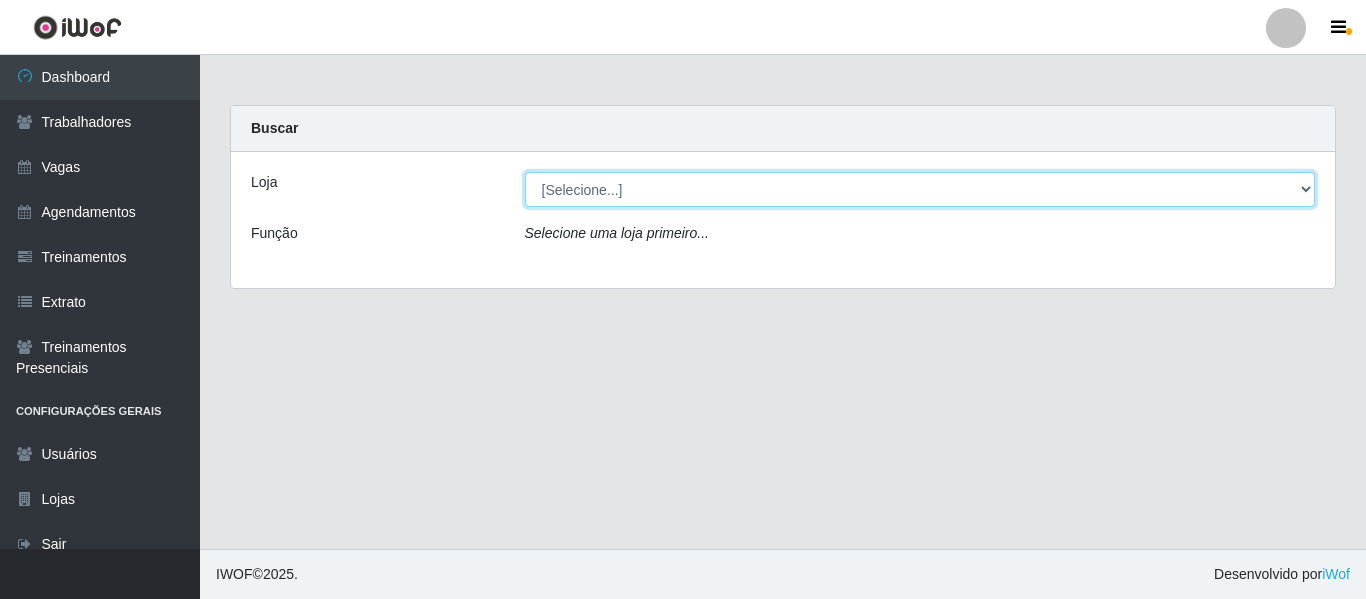 click on "[Selecione...] [NAME]" at bounding box center [920, 189] 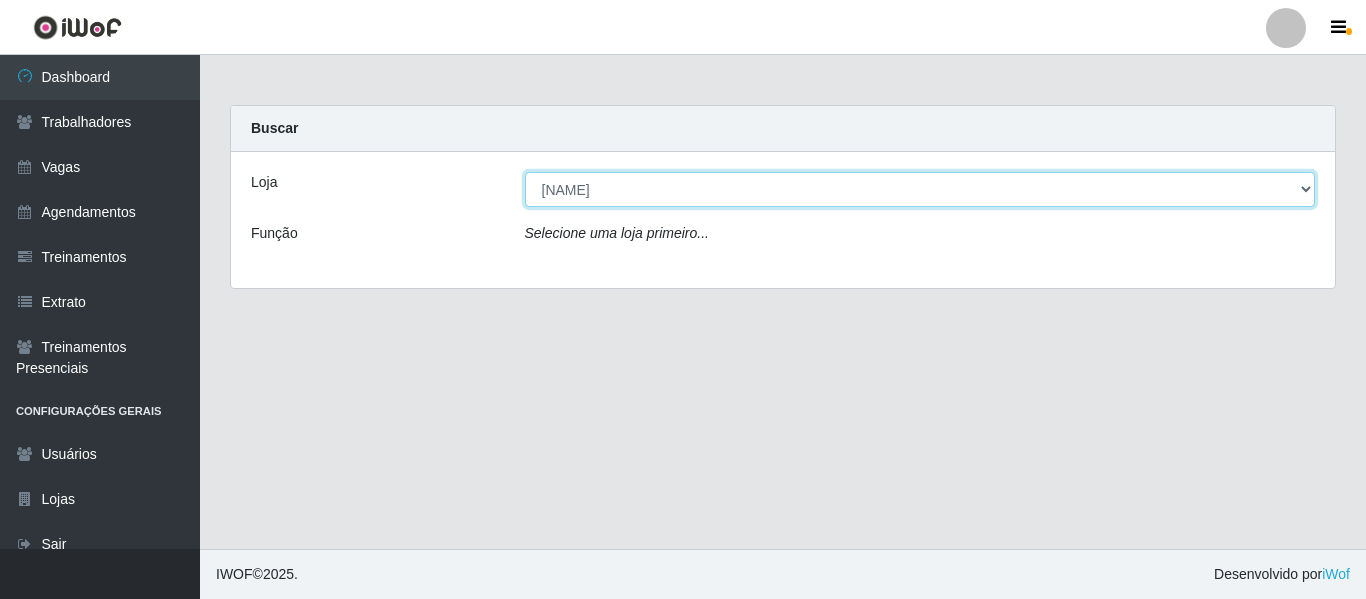 click on "[Selecione...] [NAME]" at bounding box center [920, 189] 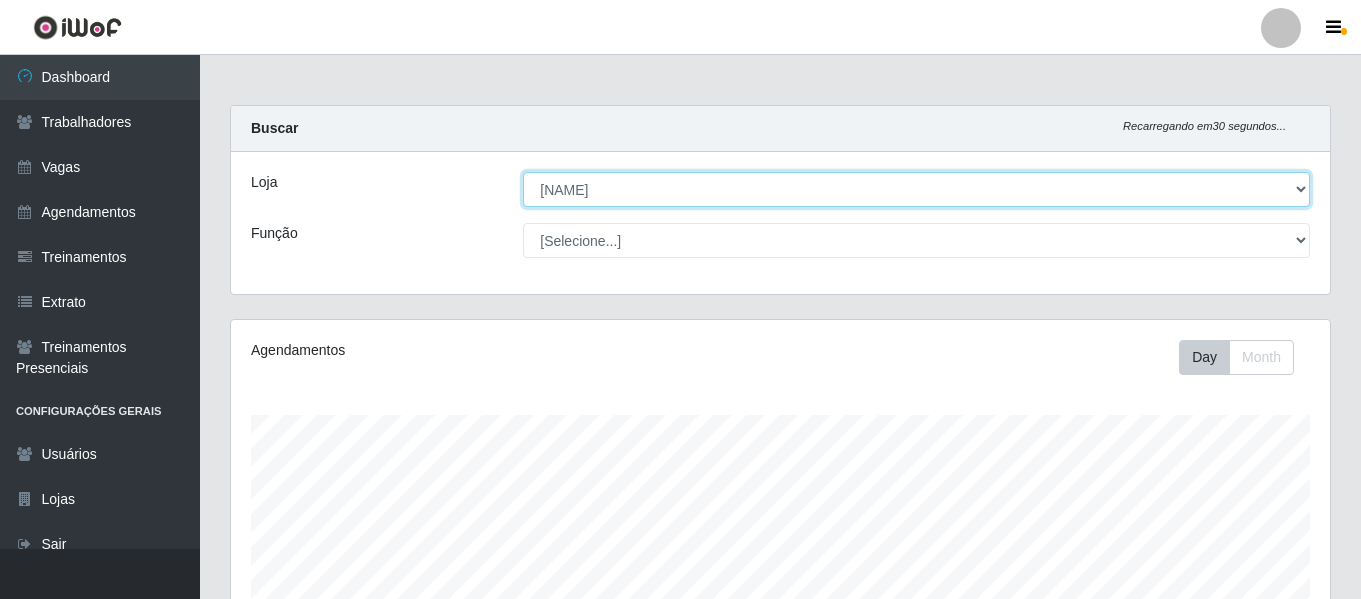 scroll, scrollTop: 999585, scrollLeft: 998901, axis: both 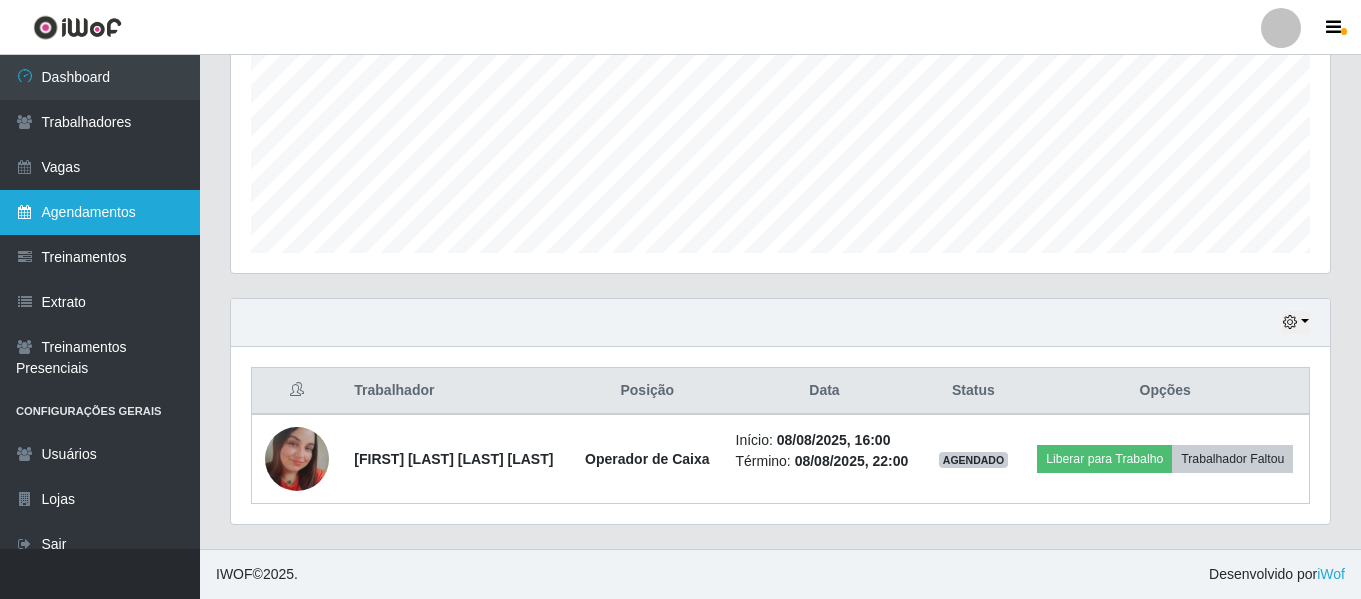 click on "Agendamentos" at bounding box center [100, 212] 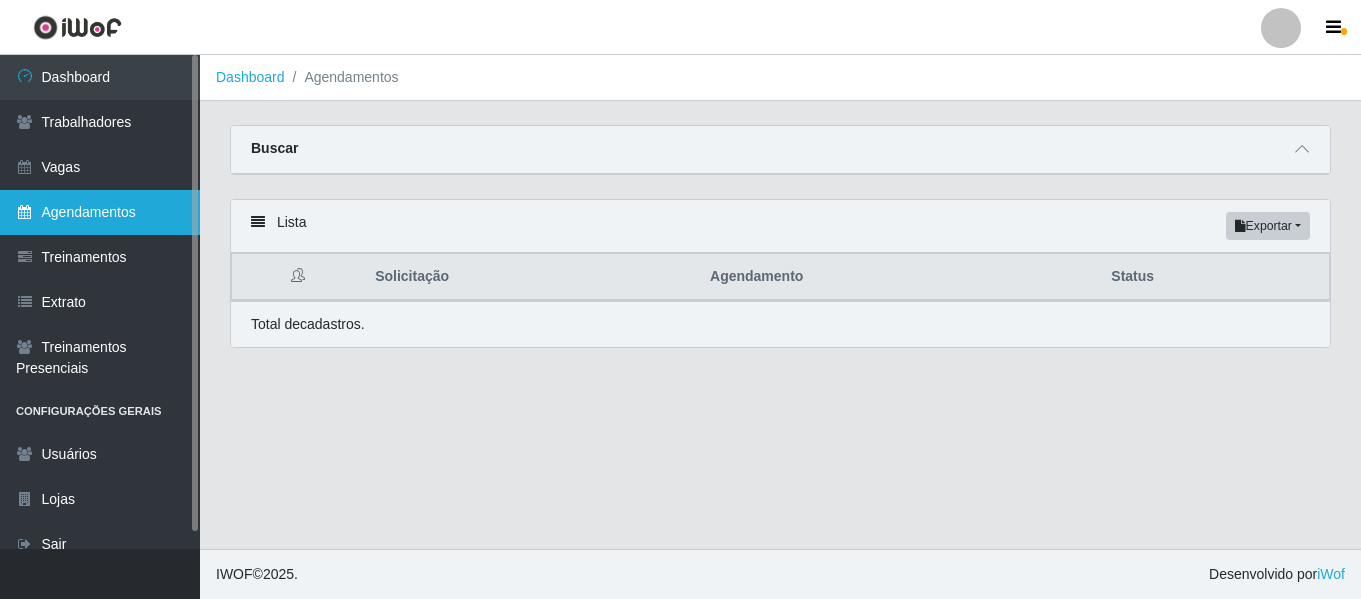 scroll, scrollTop: 0, scrollLeft: 0, axis: both 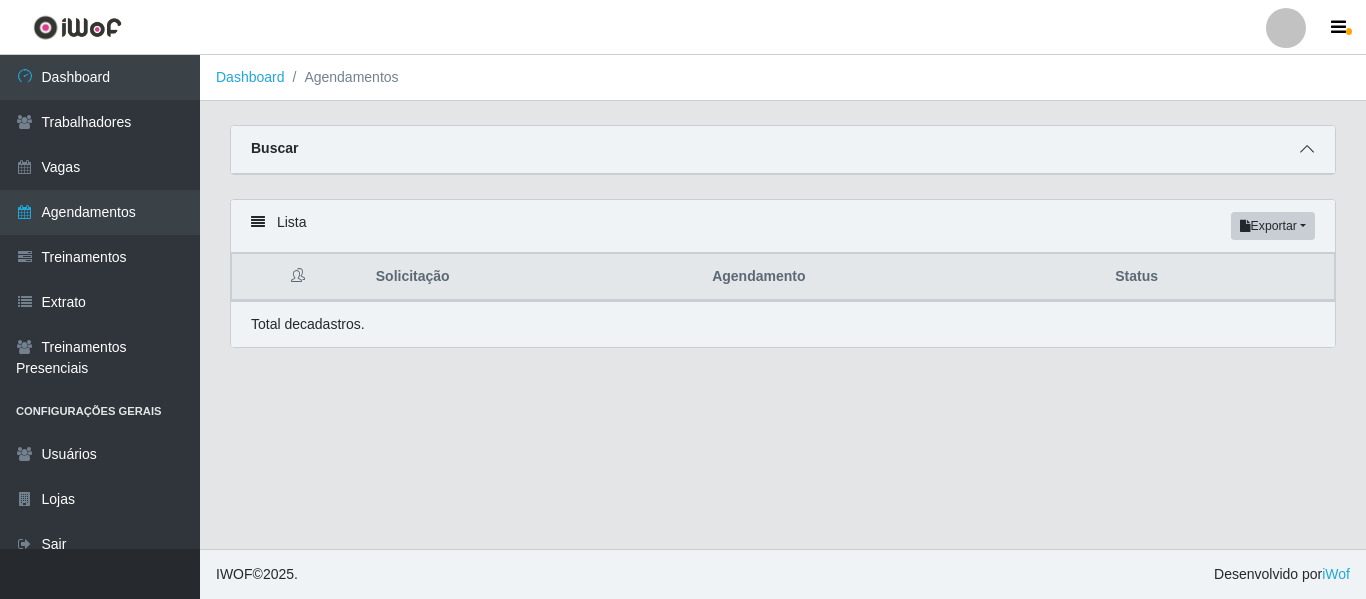 click at bounding box center (1307, 149) 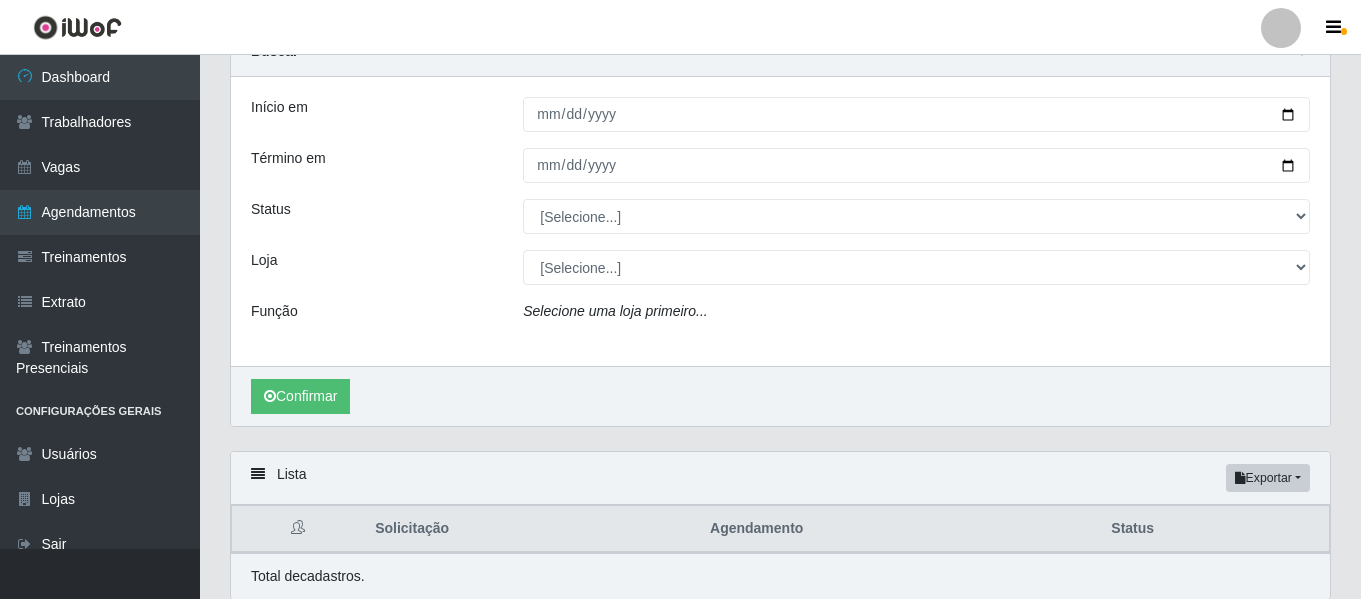 scroll, scrollTop: 0, scrollLeft: 0, axis: both 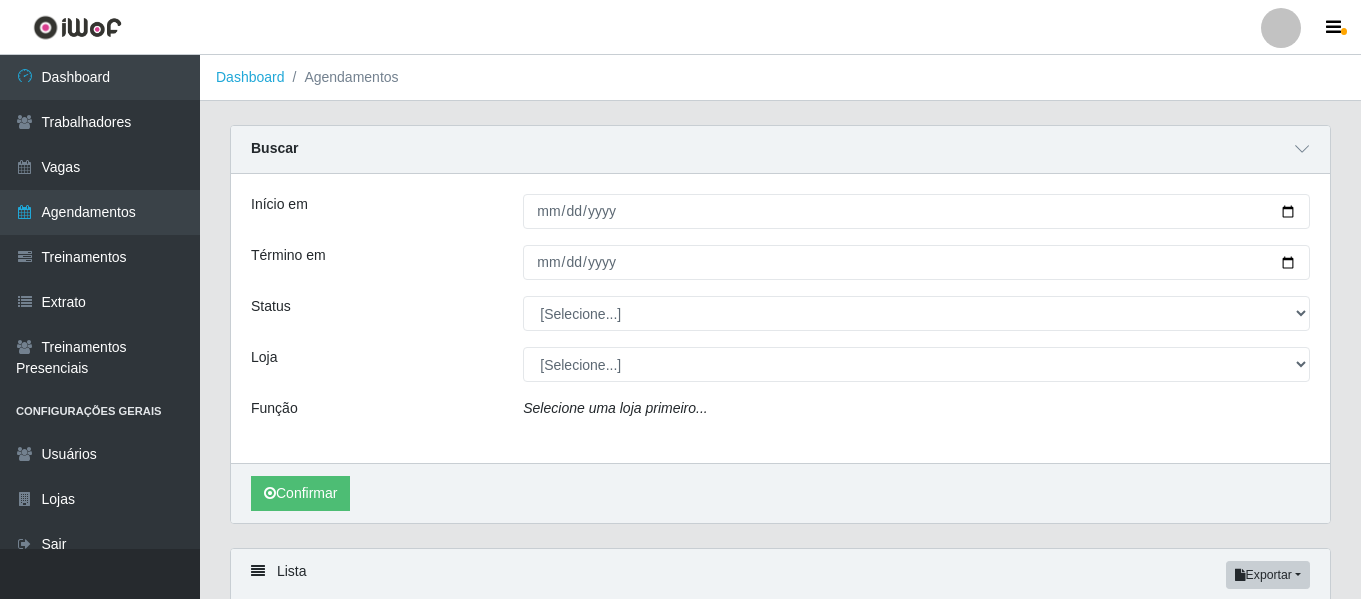 click on "Início em Término em Status [Selecione...] AGENDADO AGUARDANDO LIBERAR EM ANDAMENTO EM REVISÃO FINALIZADO CANCELADO FALTA Loja [Selecione...] [NAME] Função Selecione uma loja primeiro..." at bounding box center (780, 318) 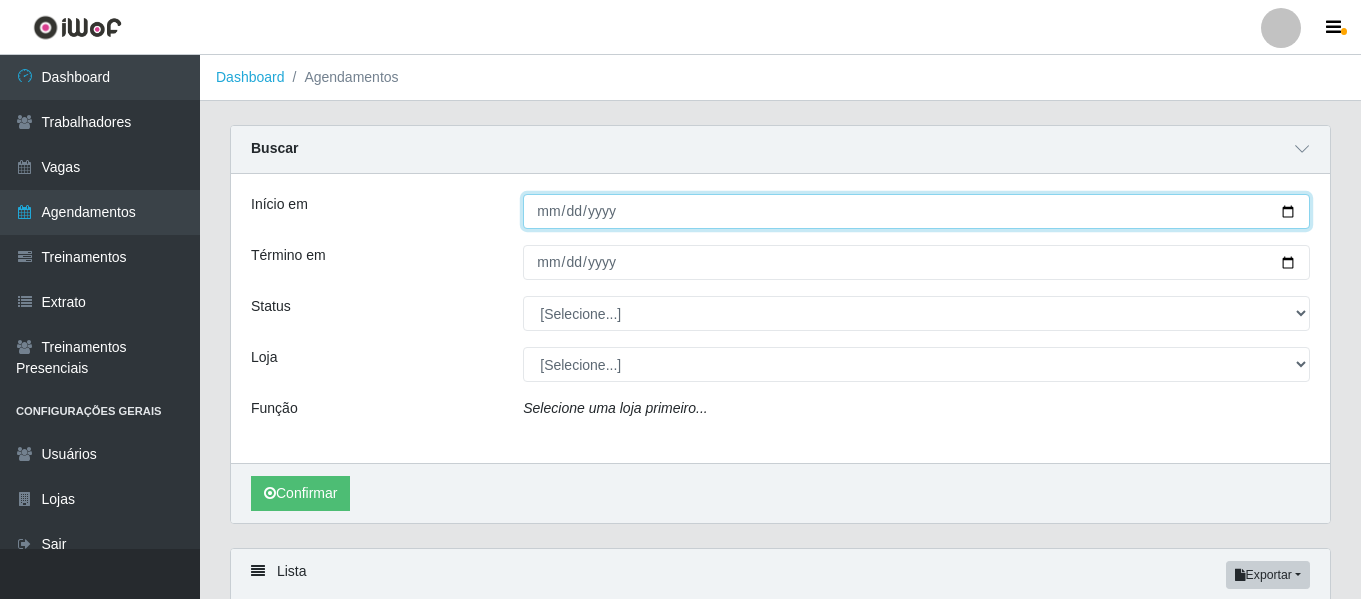 click on "Início em" at bounding box center [916, 211] 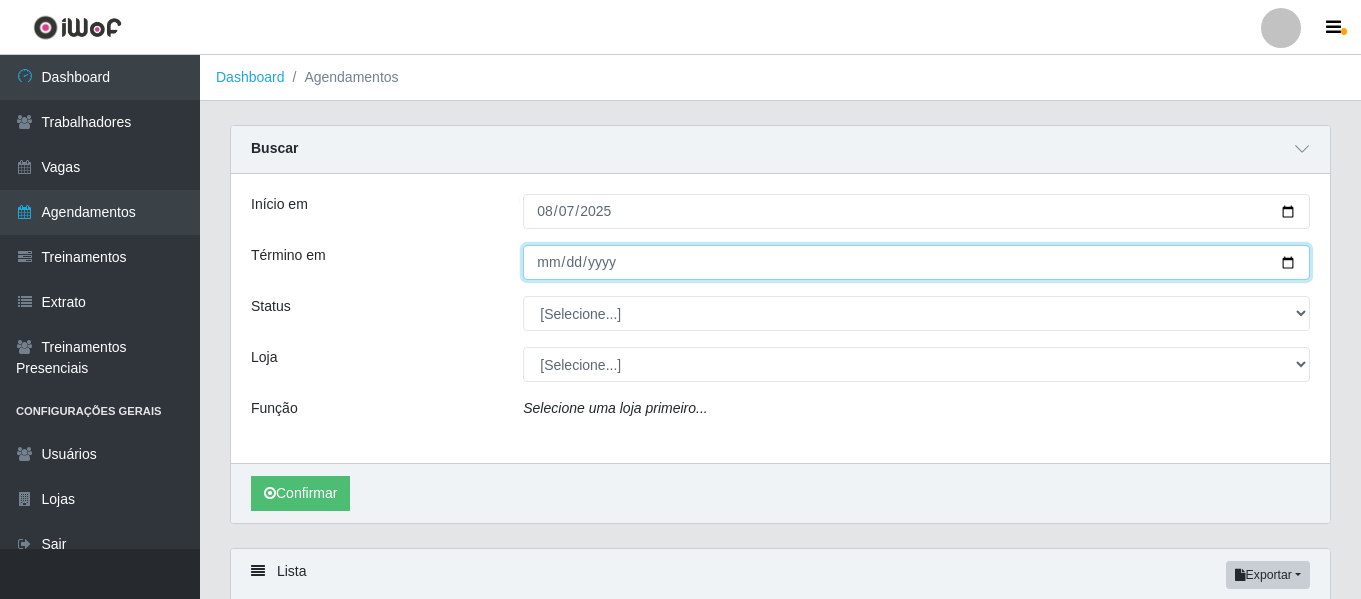 click on "Término em" at bounding box center [916, 262] 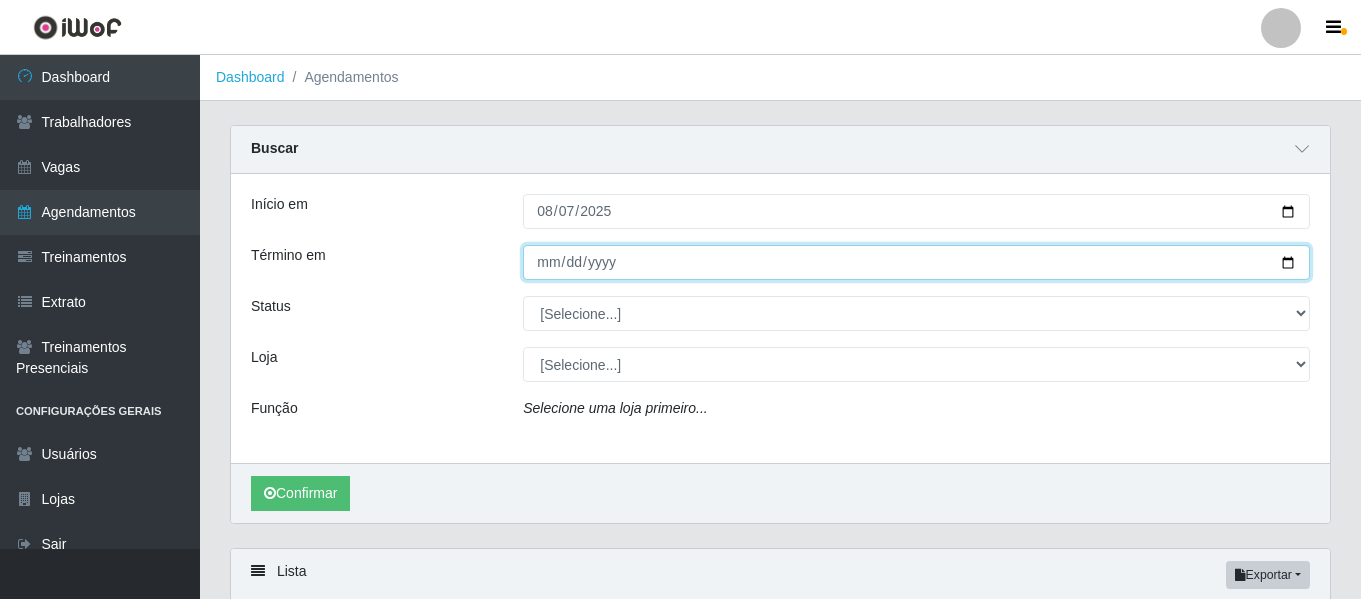 type on "2025-08-07" 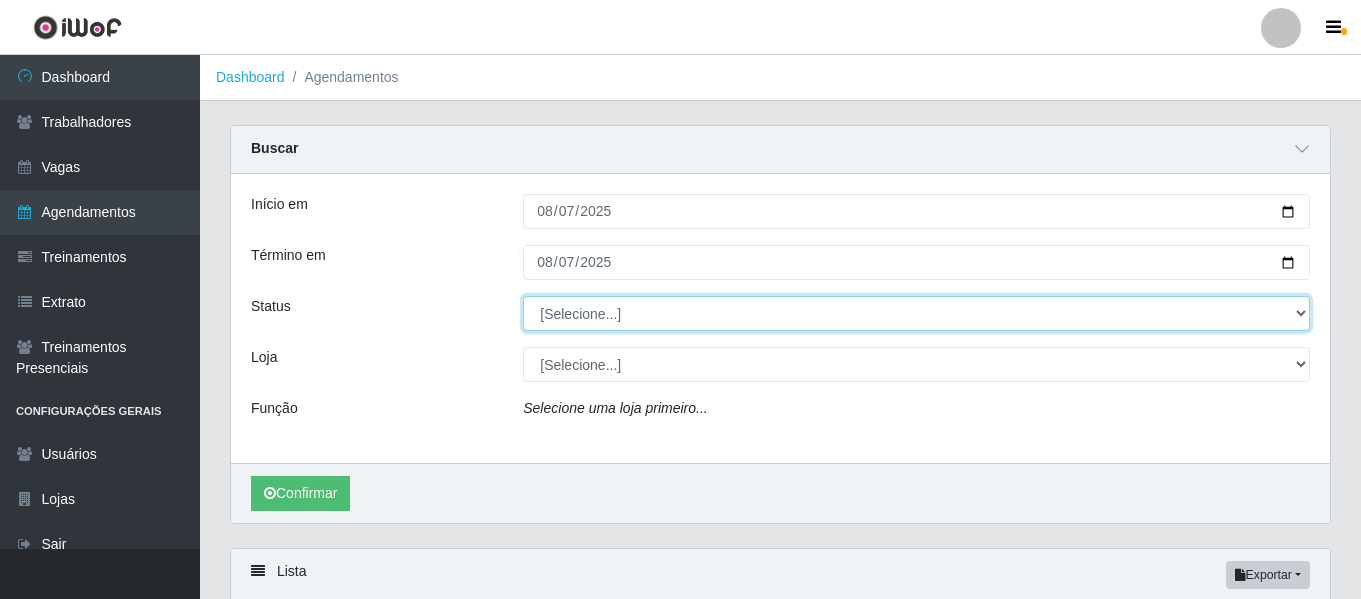 click on "[Selecione...] AGENDADO AGUARDANDO LIBERAR EM ANDAMENTO EM REVISÃO FINALIZADO CANCELADO FALTA" at bounding box center [916, 313] 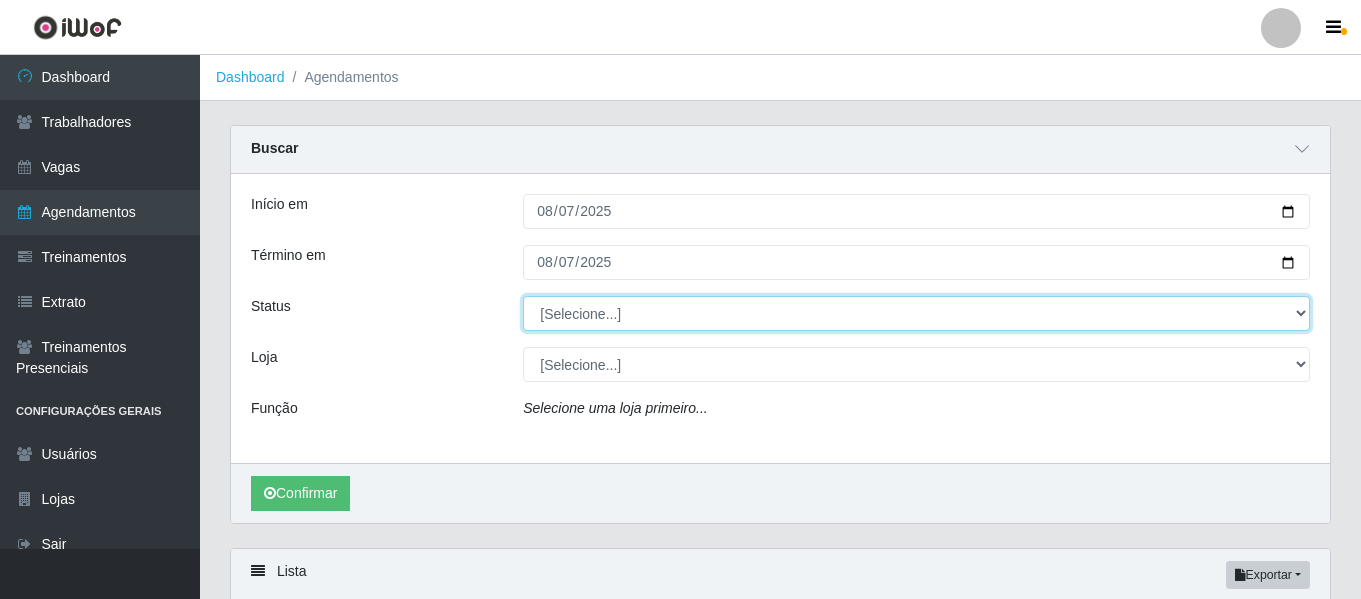 select on "FINALIZADO" 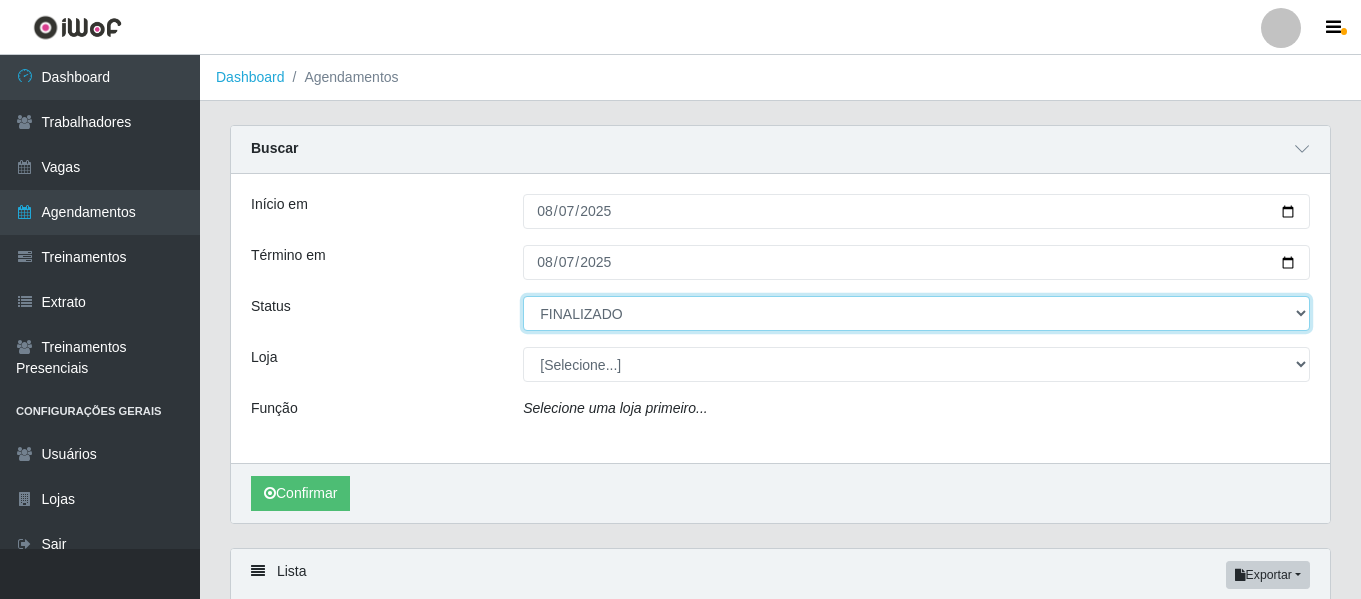 click on "[Selecione...] AGENDADO AGUARDANDO LIBERAR EM ANDAMENTO EM REVISÃO FINALIZADO CANCELADO FALTA" at bounding box center [916, 313] 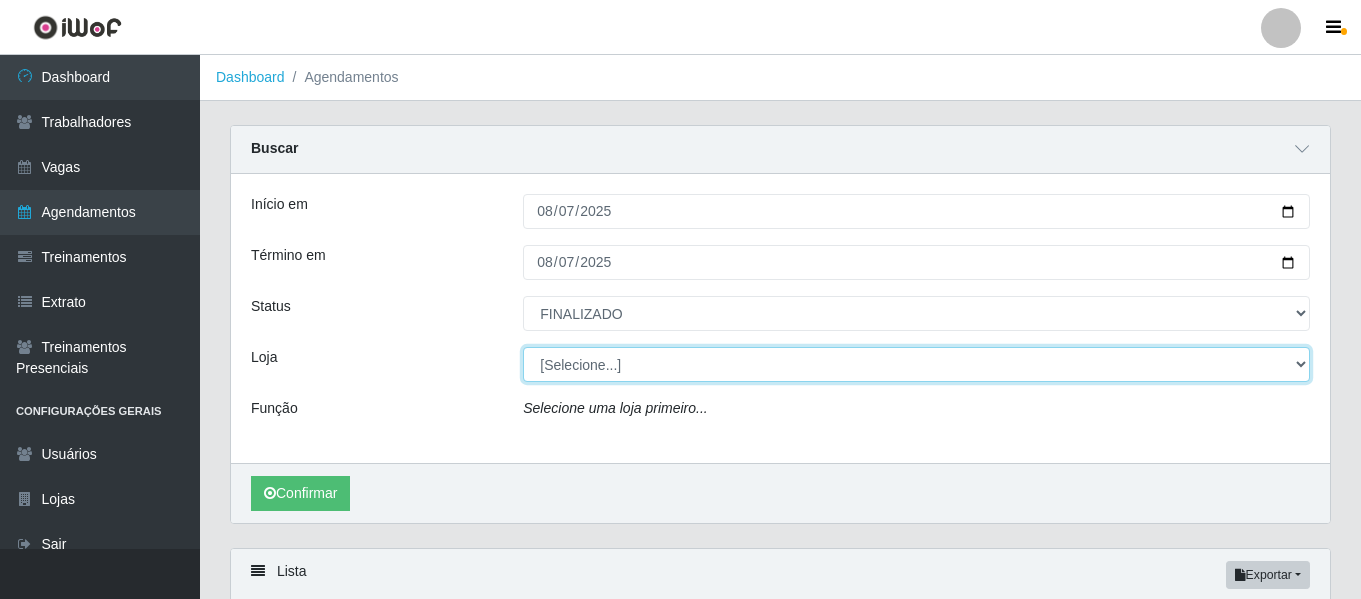 click on "[Selecione...] [NAME]" at bounding box center (916, 364) 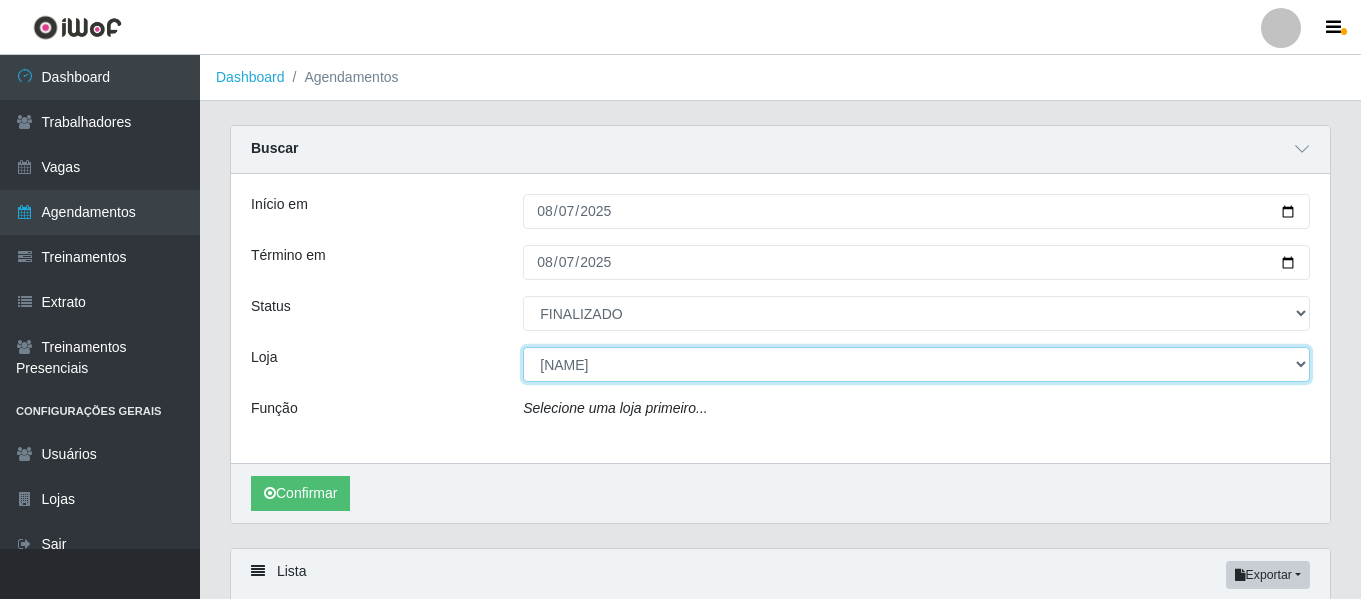 click on "[Selecione...] [NAME]" at bounding box center (916, 364) 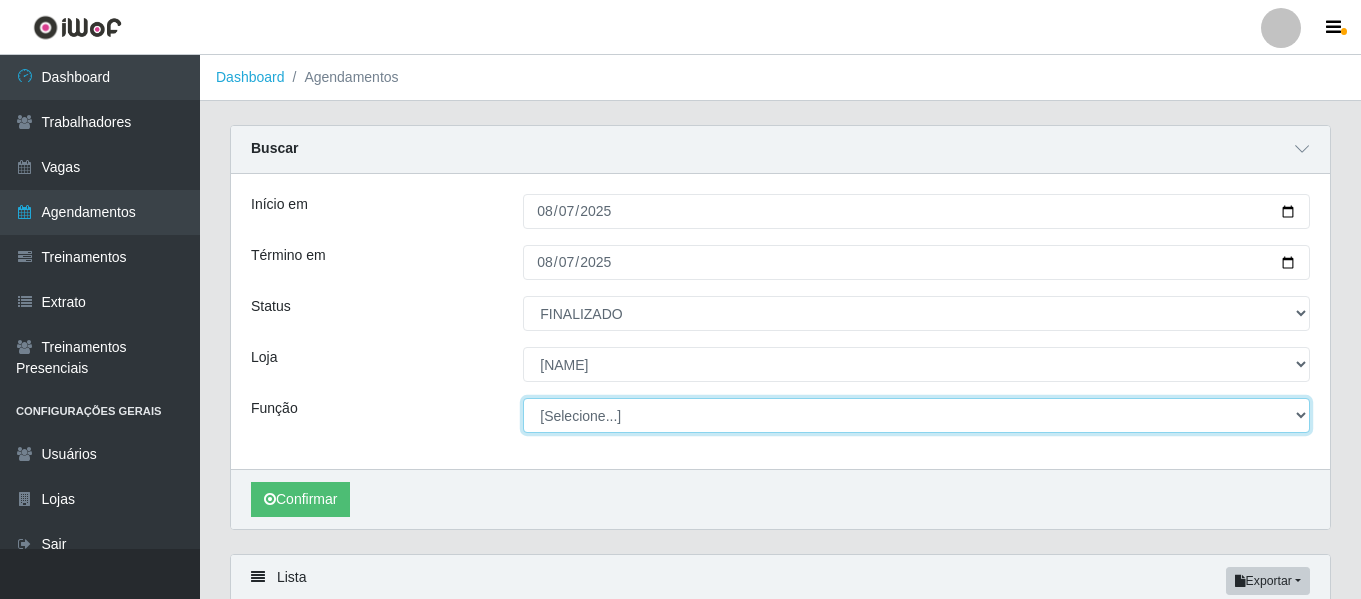 click on "[Selecione...] ASG ASG + ASG ++ Auxiliar de Estacionamento Auxiliar de Estacionamento + Auxiliar de Estacionamento ++ Balconista de Açougue  Balconista de Frios Balconista de Frios + Balconista de Frios ++ Embalador Embalador + Embalador ++ Operador de Caixa Operador de Caixa + Operador de Caixa ++ Repositor  Repositor + Repositor ++" at bounding box center (916, 415) 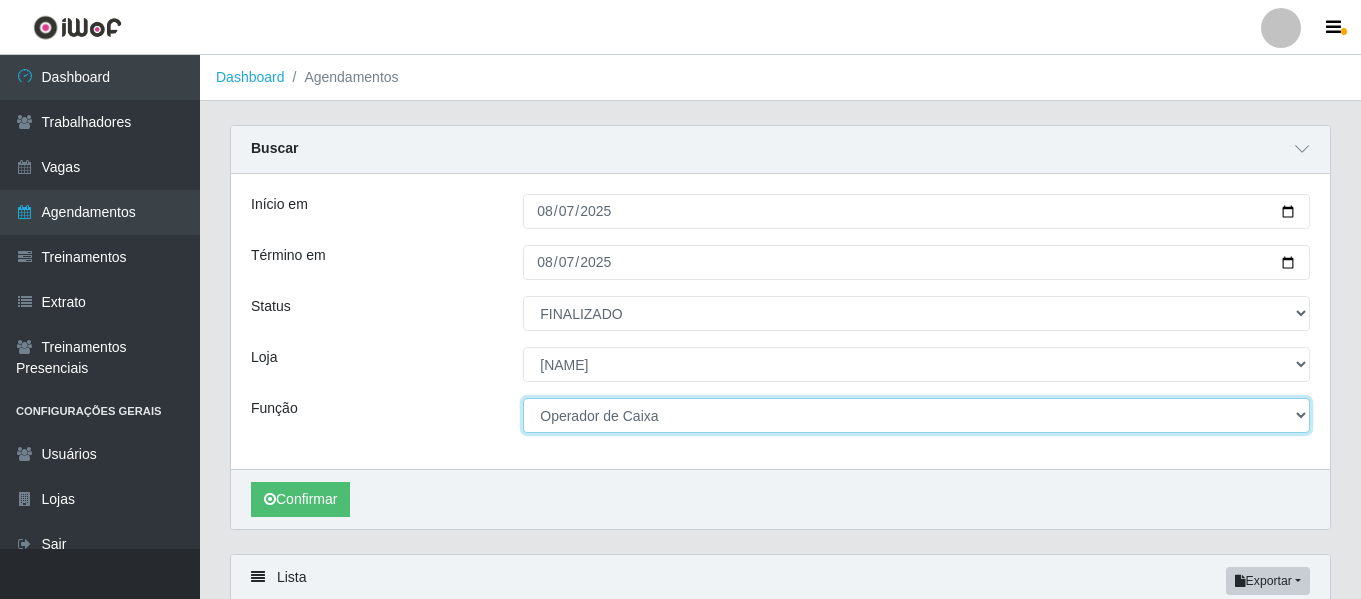 click on "[Selecione...] ASG ASG + ASG ++ Auxiliar de Estacionamento Auxiliar de Estacionamento + Auxiliar de Estacionamento ++ Balconista de Açougue  Balconista de Frios Balconista de Frios + Balconista de Frios ++ Embalador Embalador + Embalador ++ Operador de Caixa Operador de Caixa + Operador de Caixa ++ Repositor  Repositor + Repositor ++" at bounding box center [916, 415] 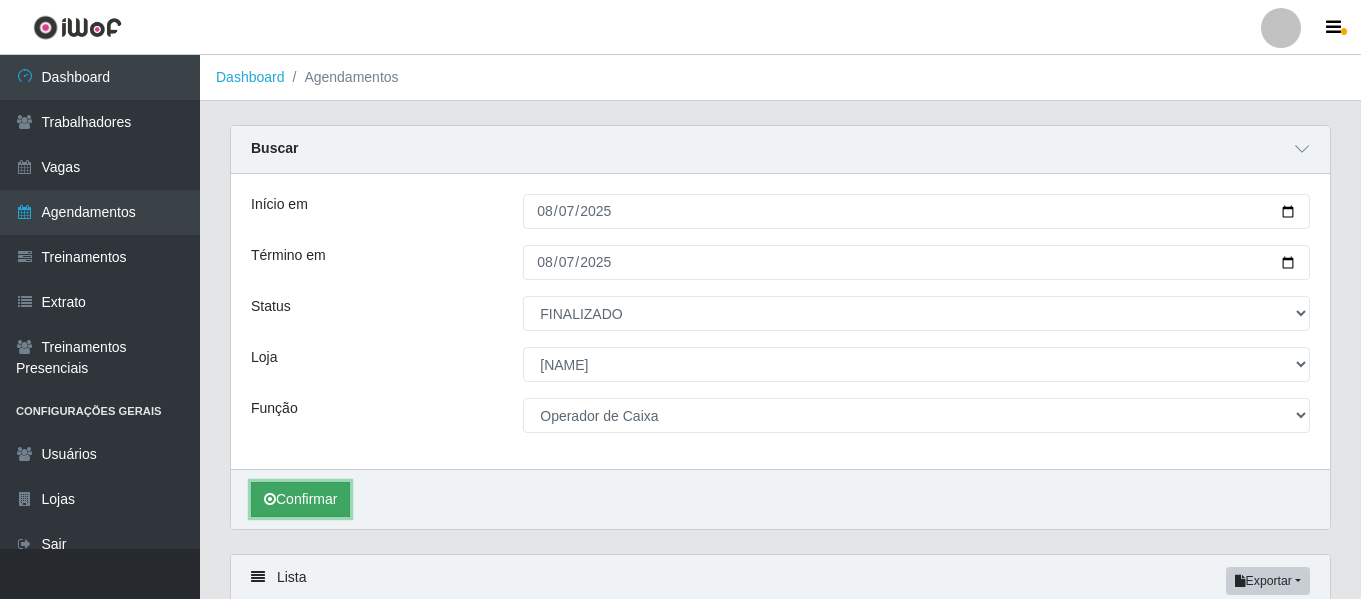 click on "Confirmar" at bounding box center [300, 499] 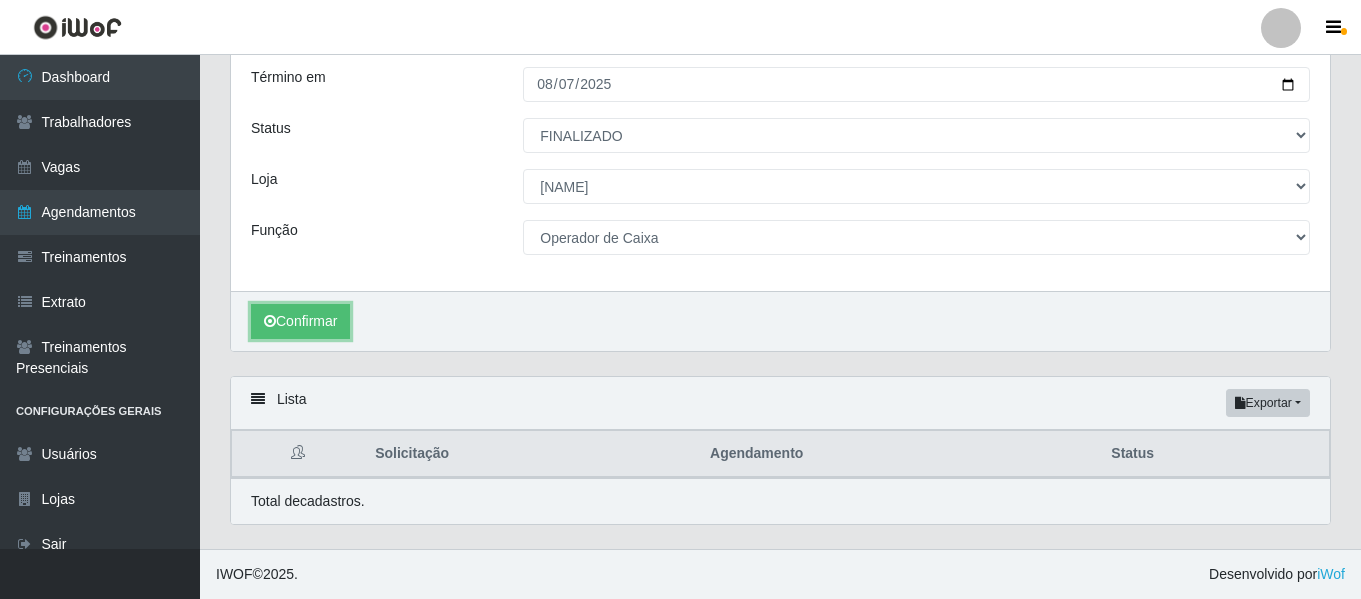 scroll, scrollTop: 179, scrollLeft: 0, axis: vertical 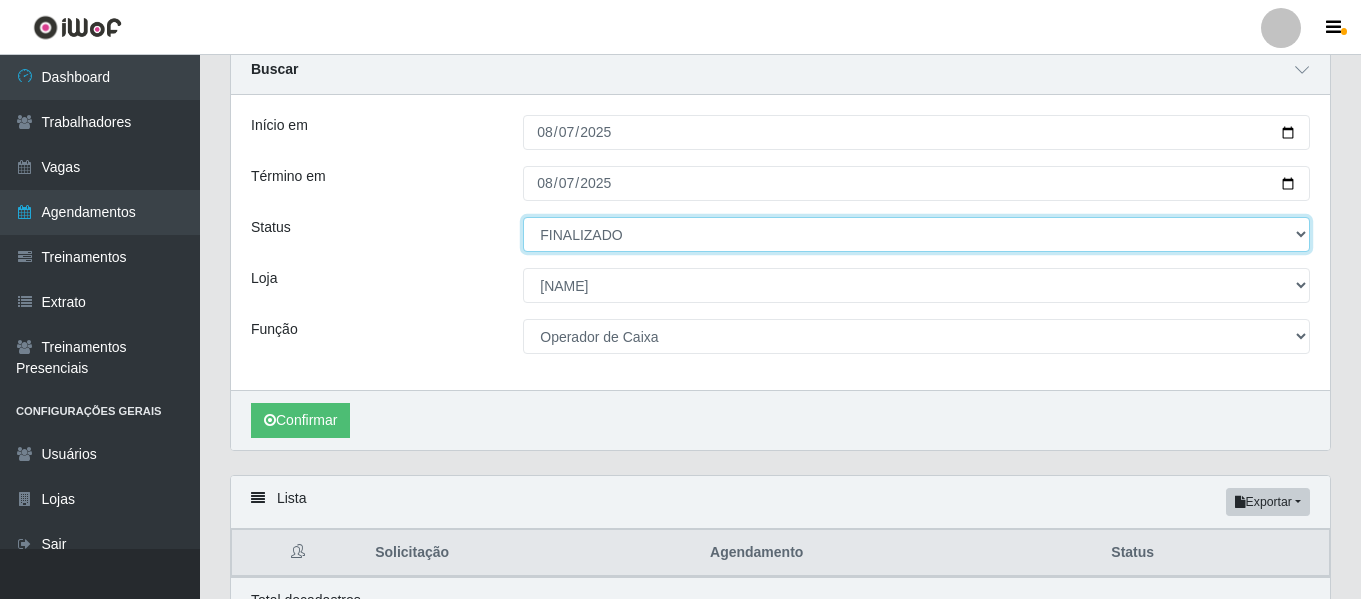click on "[Selecione...] AGENDADO AGUARDANDO LIBERAR EM ANDAMENTO EM REVISÃO FINALIZADO CANCELADO FALTA" at bounding box center [916, 234] 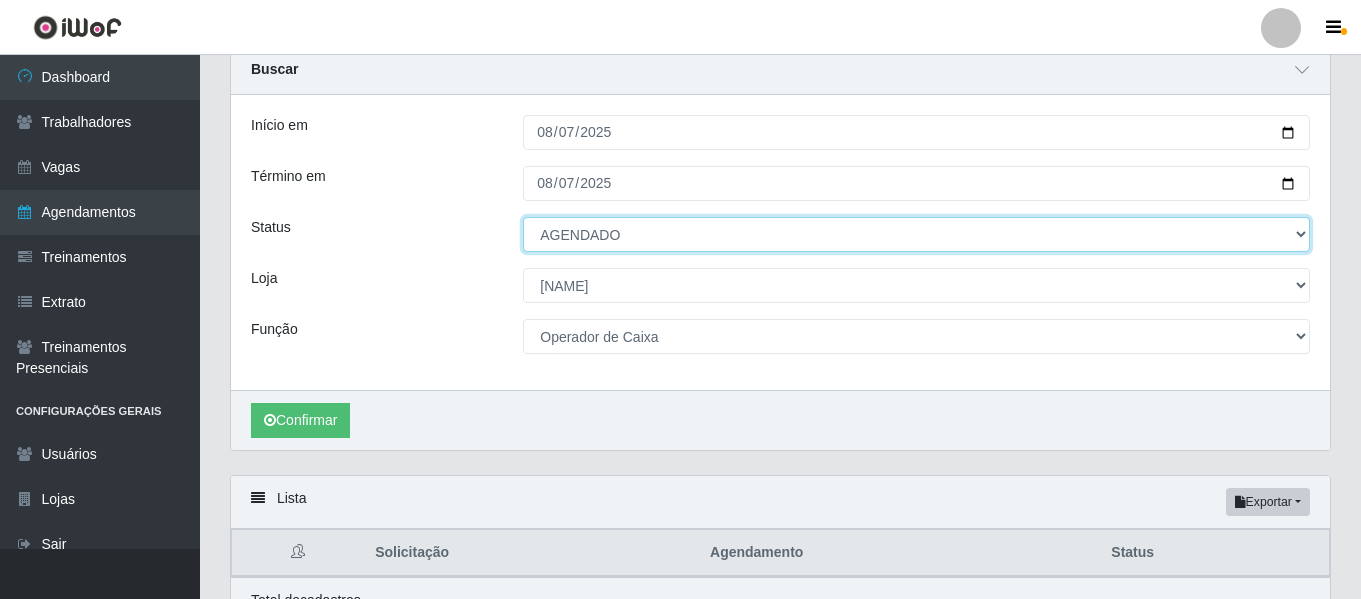 click on "[Selecione...] AGENDADO AGUARDANDO LIBERAR EM ANDAMENTO EM REVISÃO FINALIZADO CANCELADO FALTA" at bounding box center (916, 234) 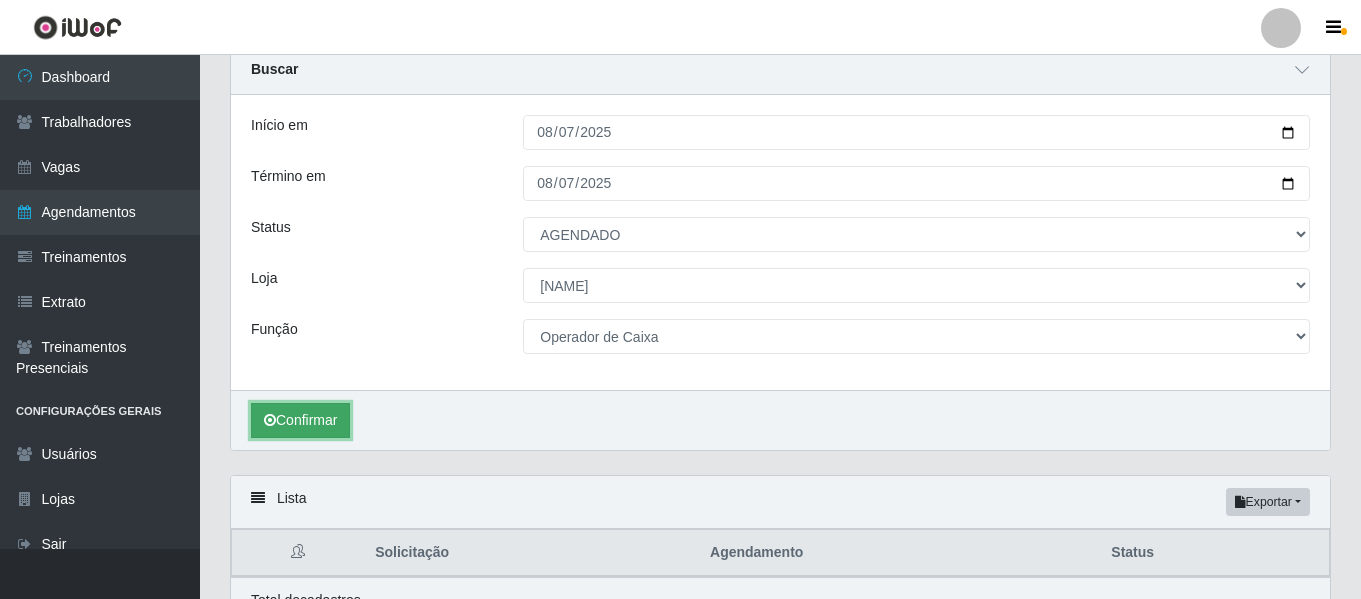click on "Confirmar" at bounding box center (300, 420) 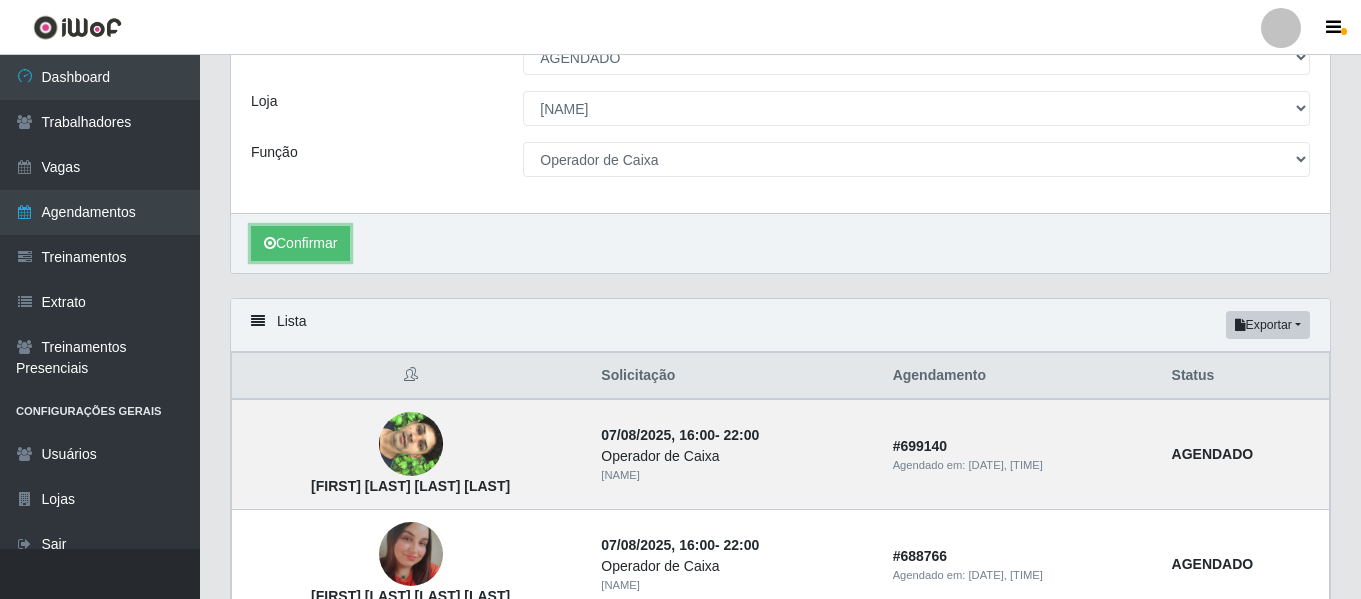 scroll, scrollTop: 414, scrollLeft: 0, axis: vertical 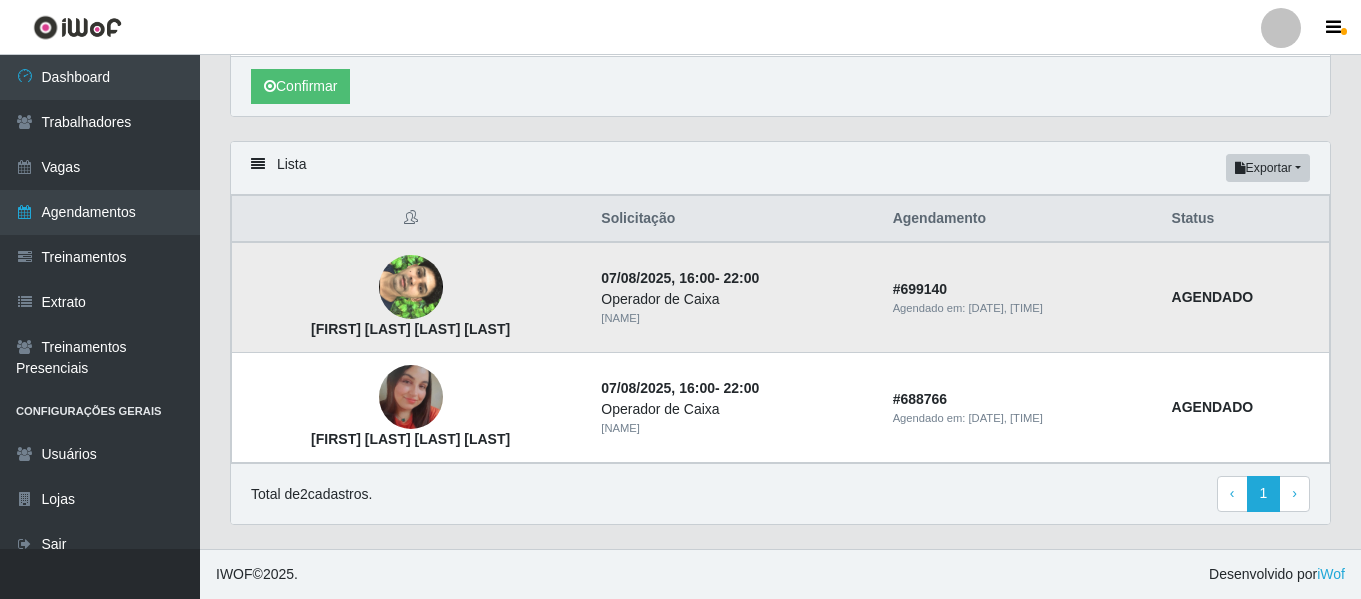 click at bounding box center [411, 288] 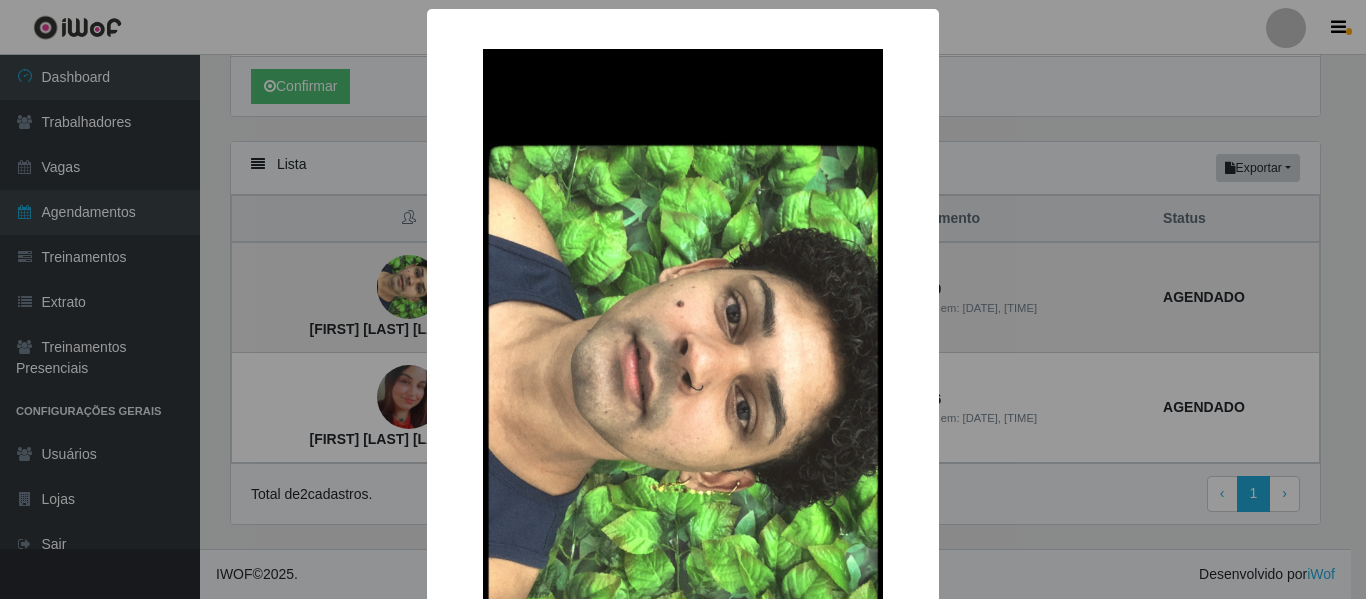 click on "× [FIRST] [LAST] [LAST] [LAST] OK Cancel" at bounding box center (683, 299) 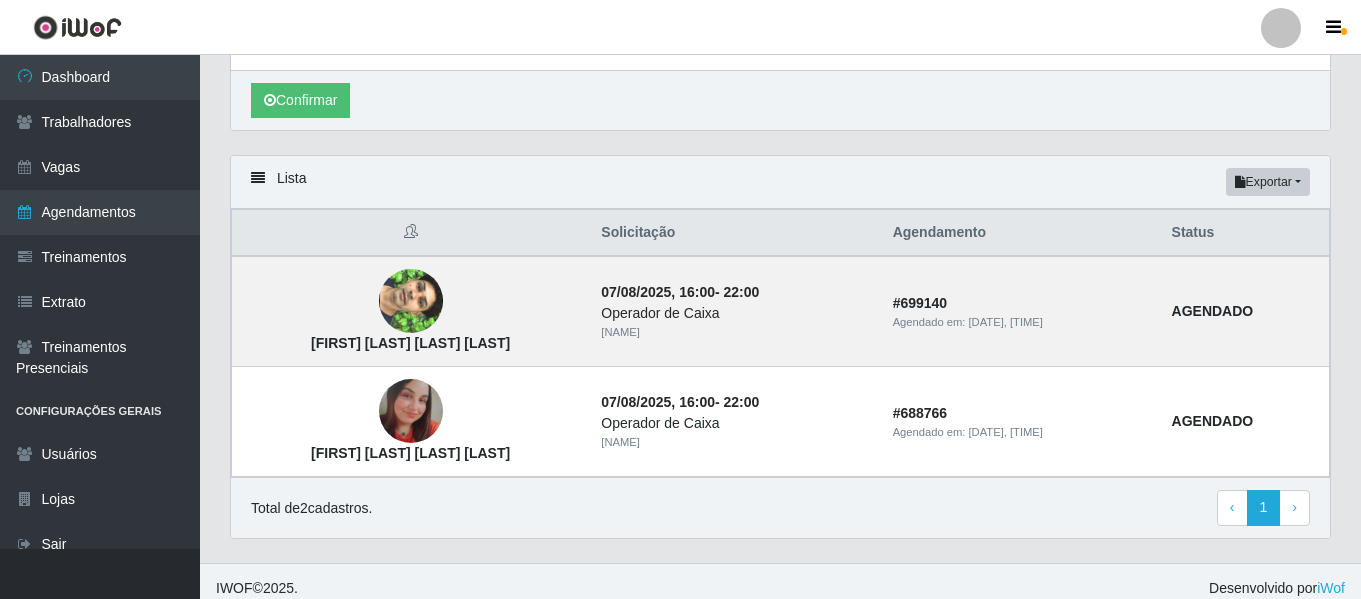 scroll, scrollTop: 414, scrollLeft: 0, axis: vertical 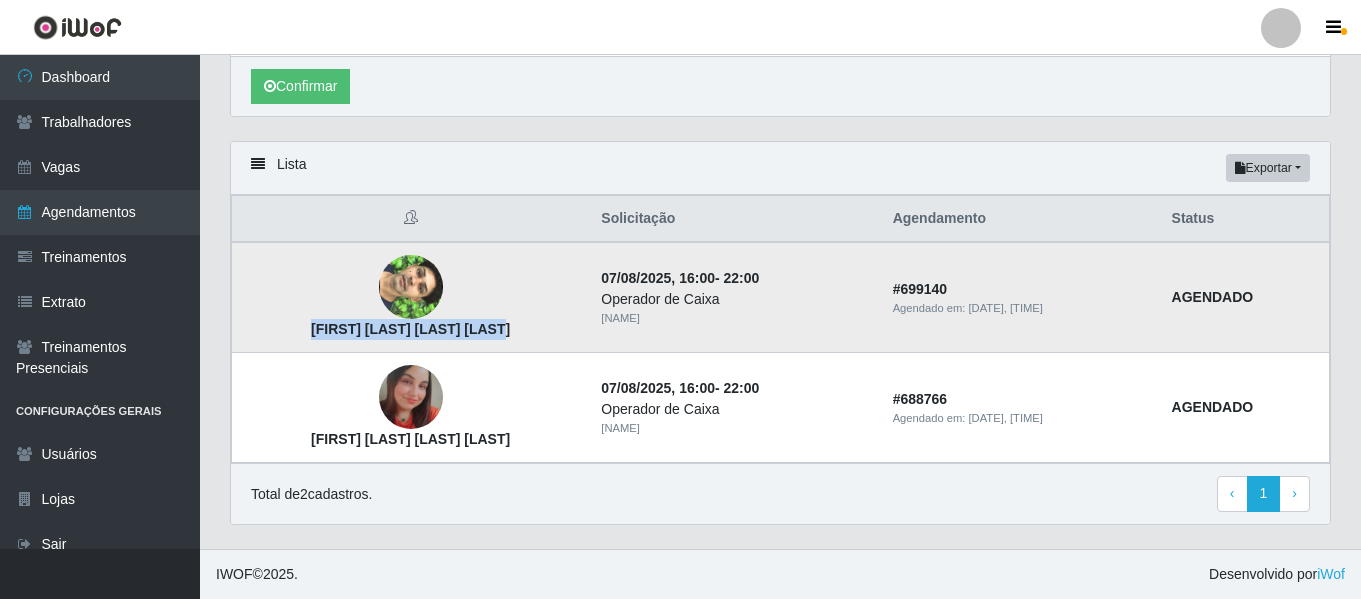 drag, startPoint x: 496, startPoint y: 338, endPoint x: 300, endPoint y: 339, distance: 196.00255 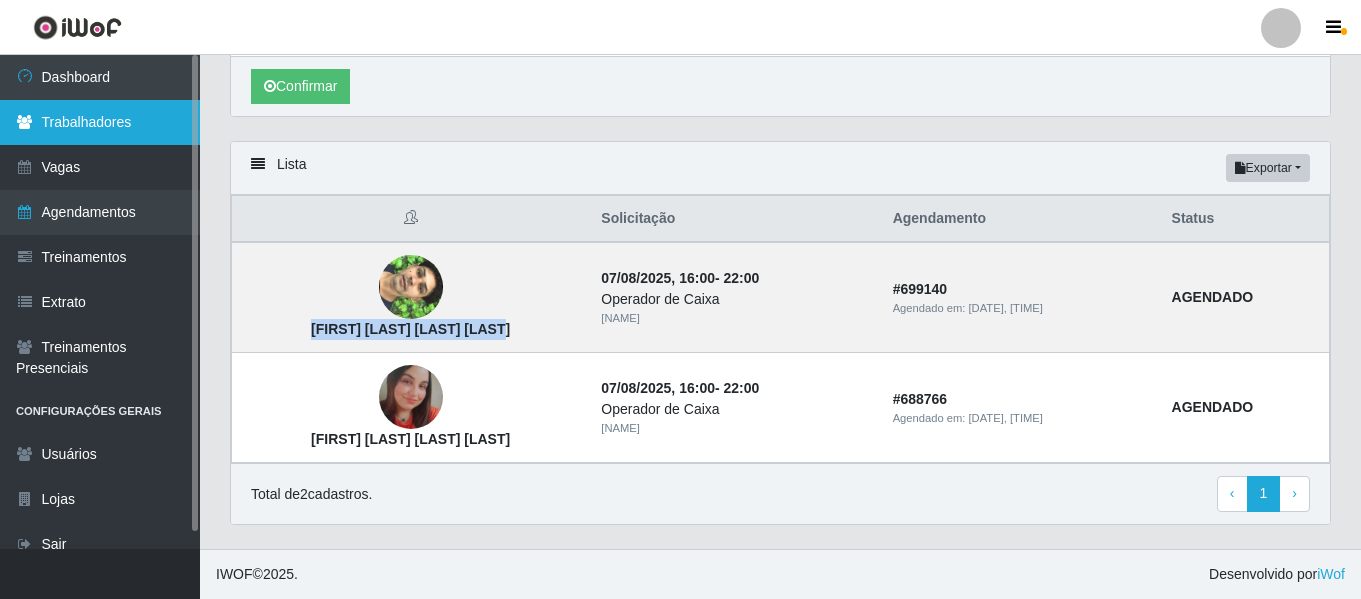 click on "Trabalhadores" at bounding box center [100, 122] 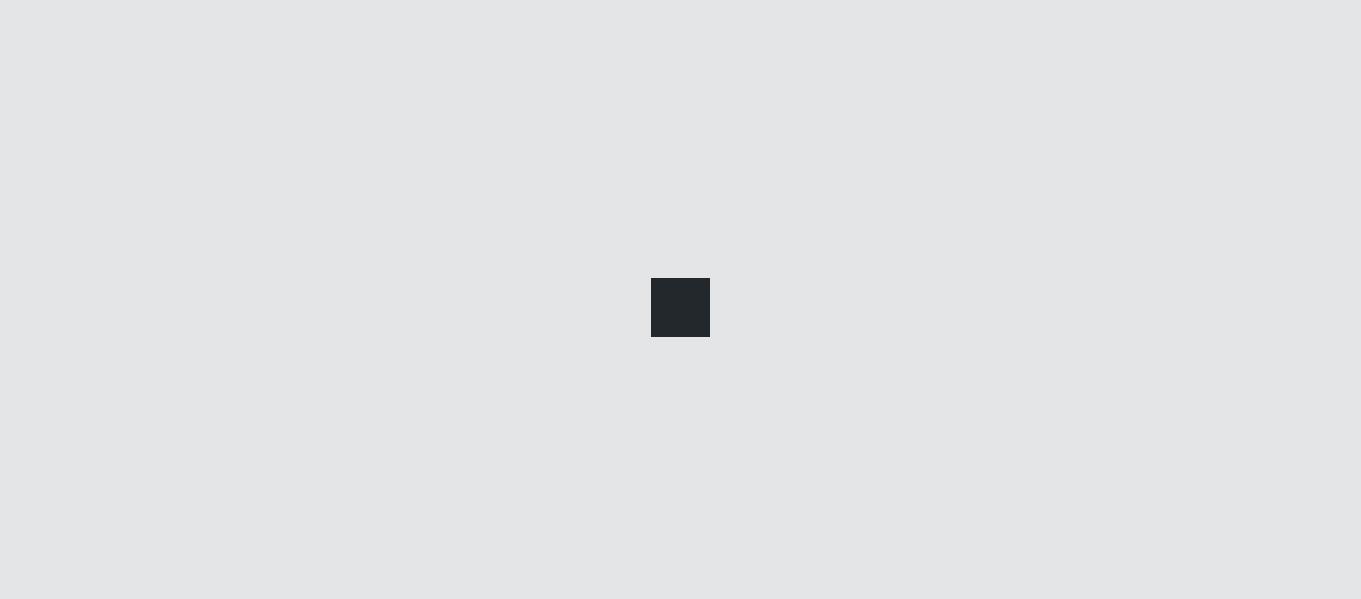 scroll, scrollTop: 0, scrollLeft: 0, axis: both 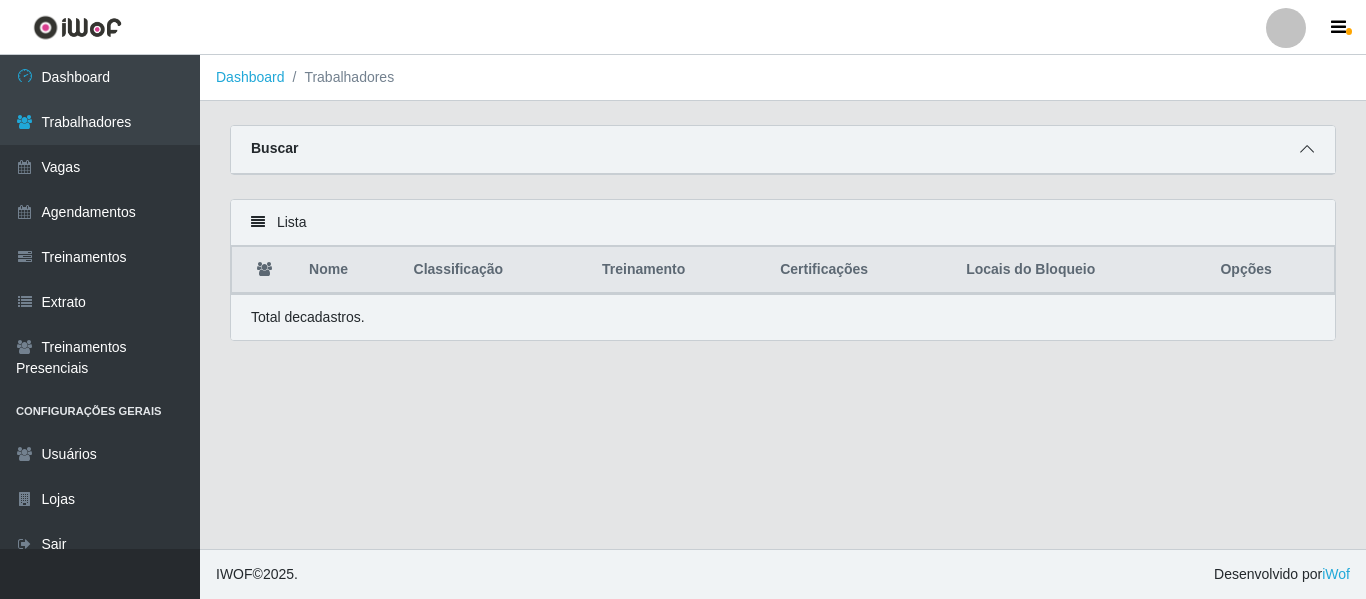click at bounding box center [1307, 149] 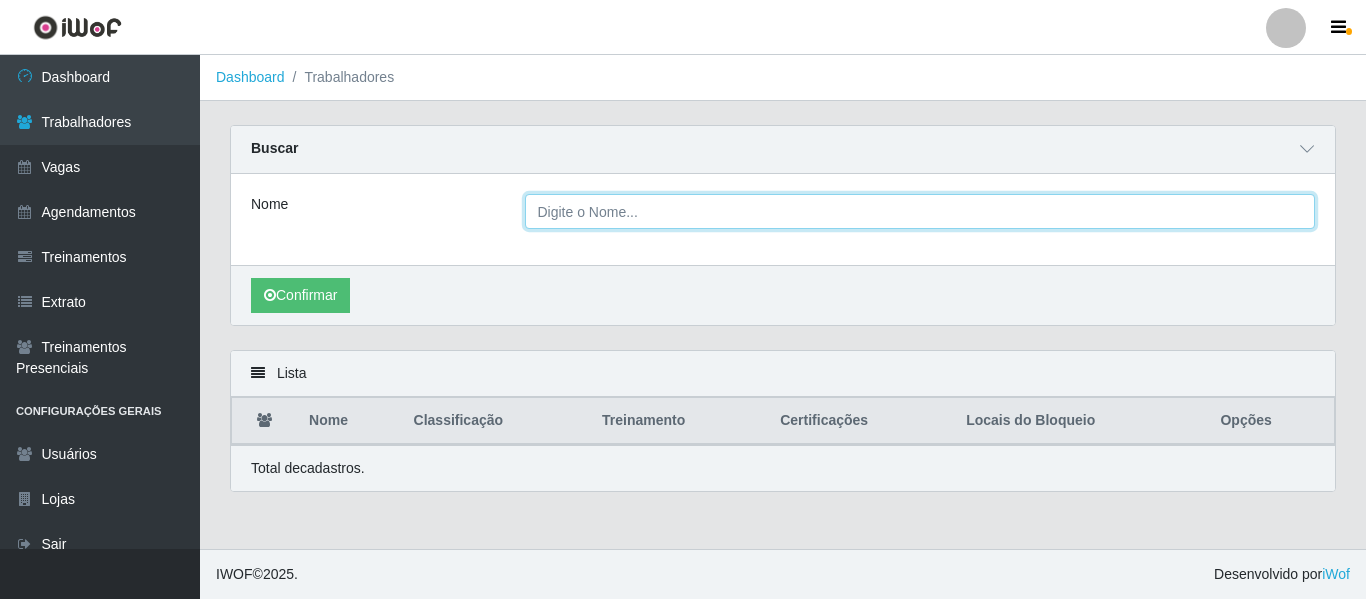 click on "Nome" at bounding box center [920, 211] 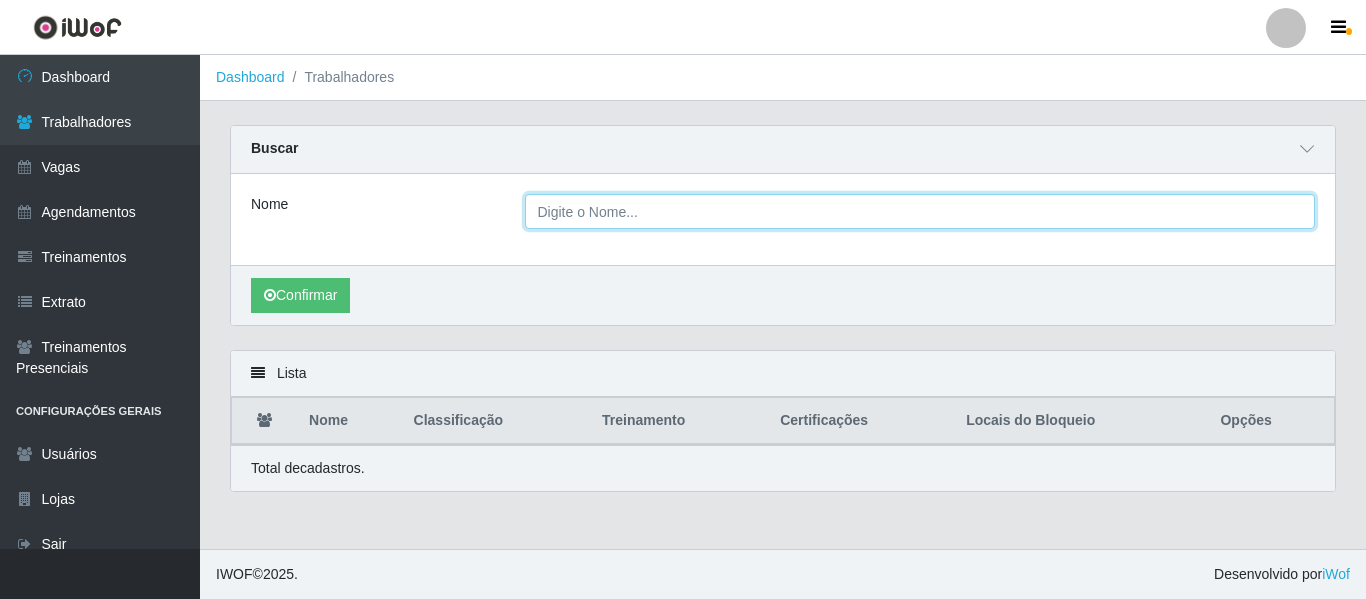 paste on "[FIRST] [LAST] [LAST] [LAST]" 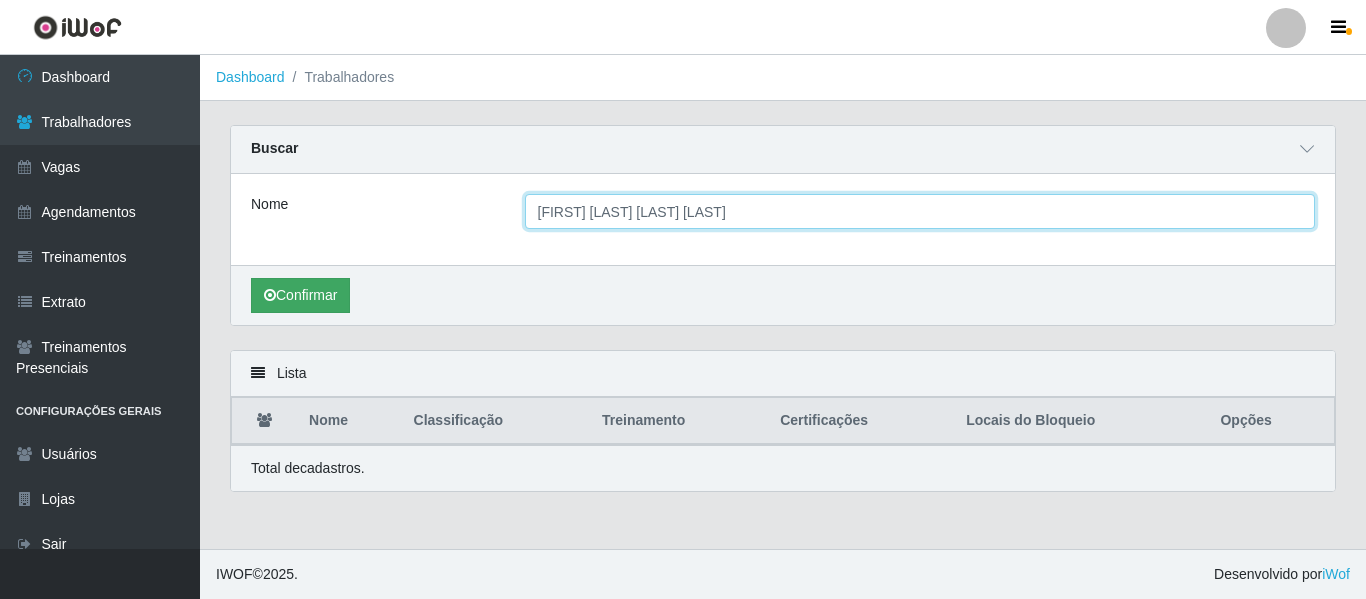 type on "[FIRST] [LAST] [LAST] [LAST]" 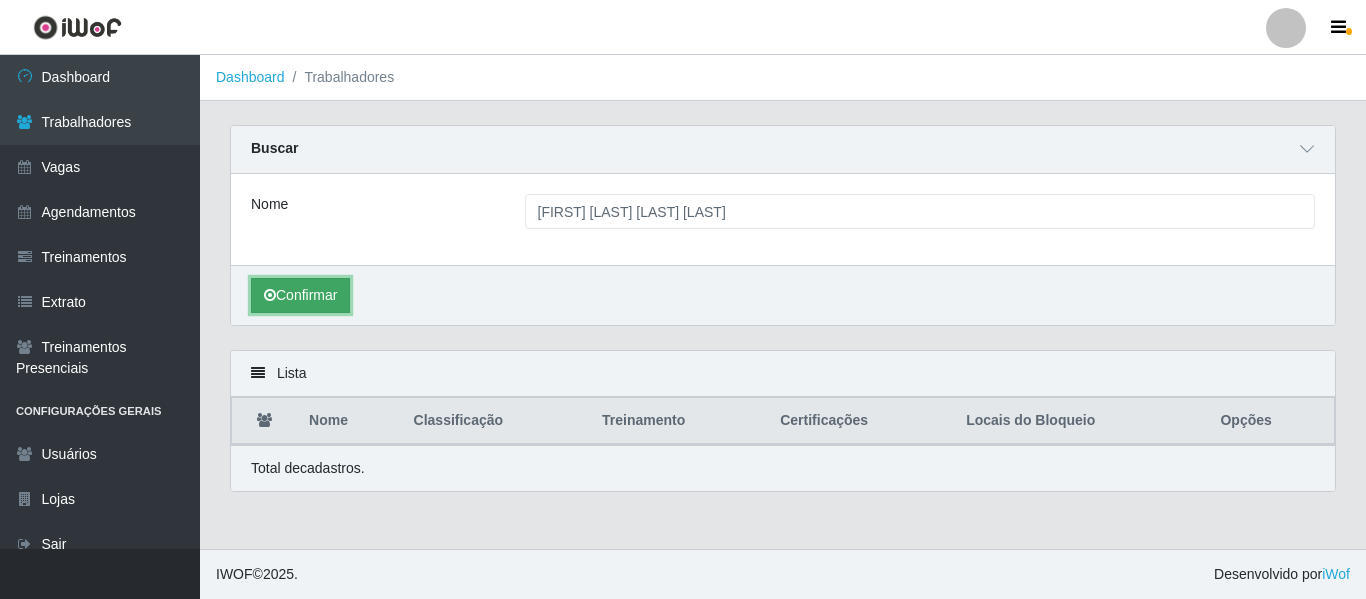 click on "Confirmar" at bounding box center (300, 295) 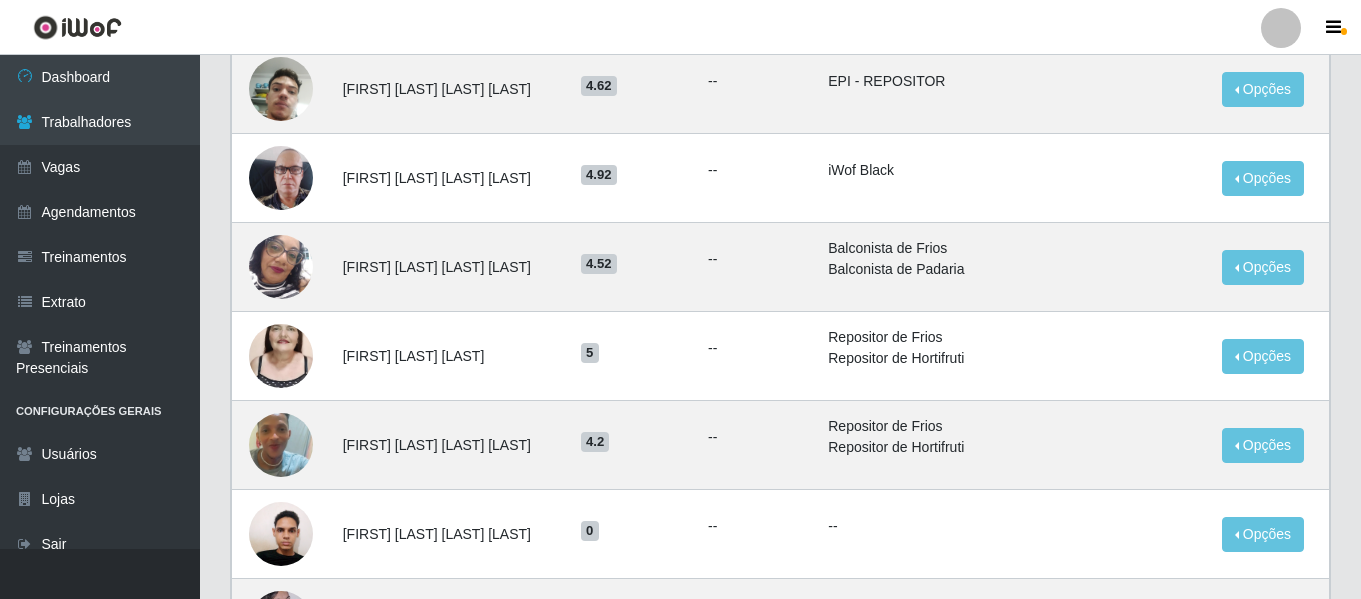 scroll, scrollTop: 72, scrollLeft: 0, axis: vertical 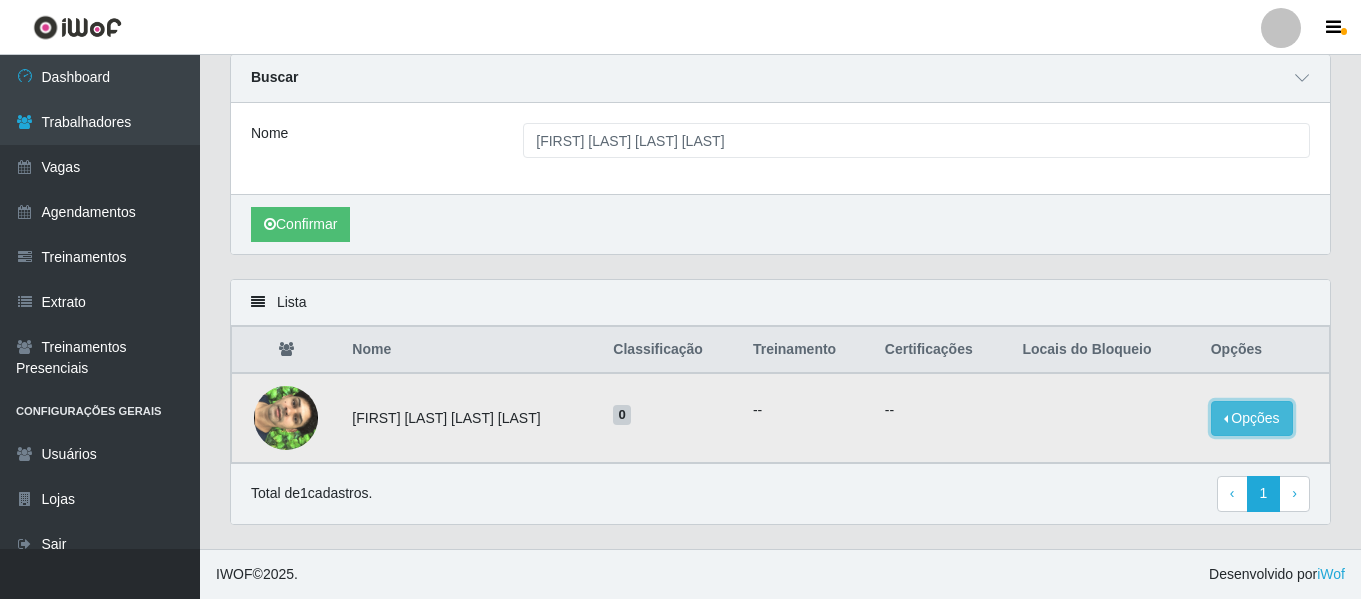 click on "Opções" at bounding box center (1252, 418) 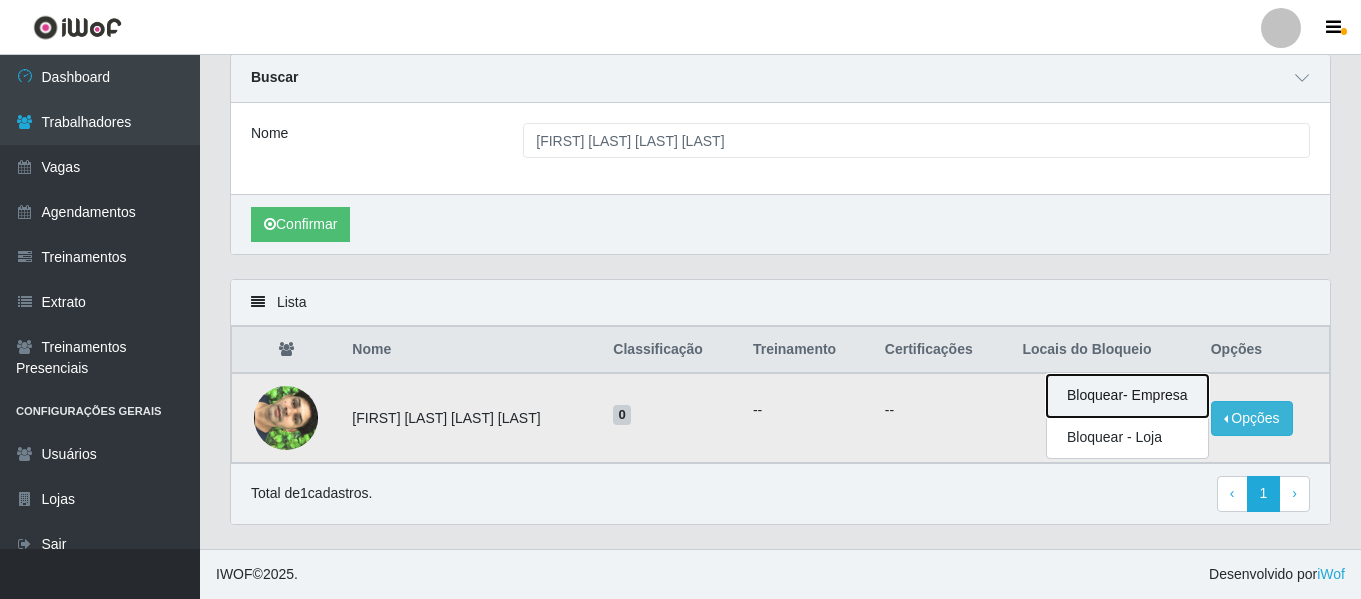 click on "Bloquear  - Empresa" at bounding box center (1127, 396) 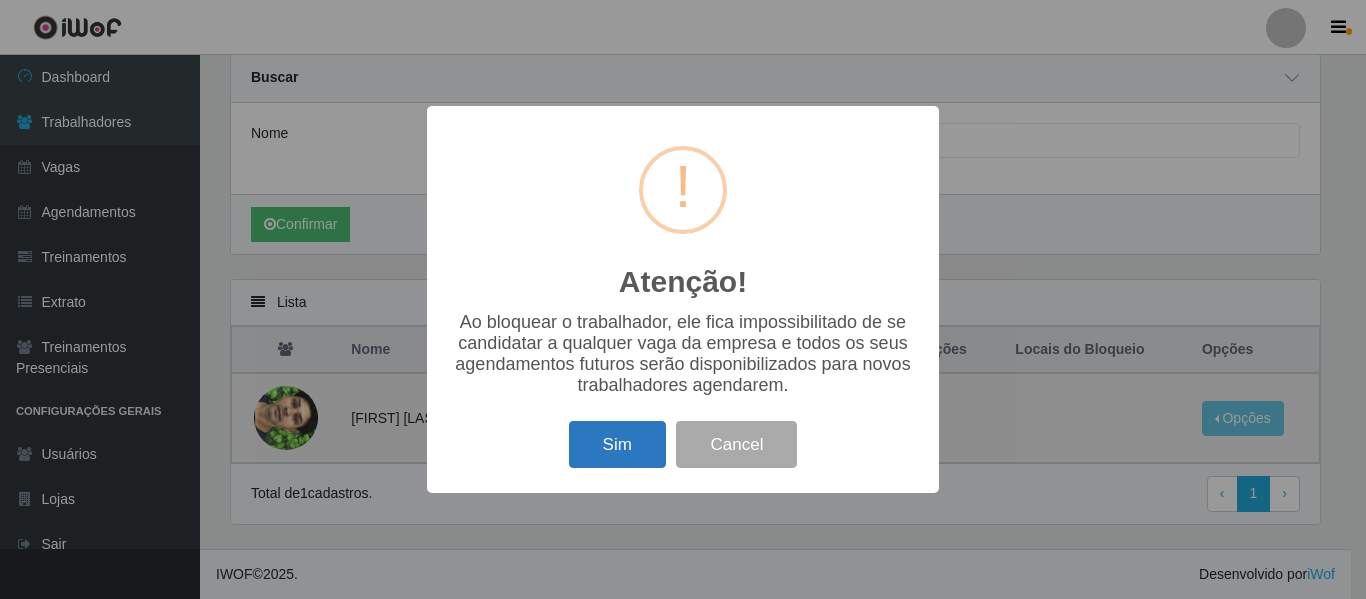 click on "Sim" at bounding box center (617, 444) 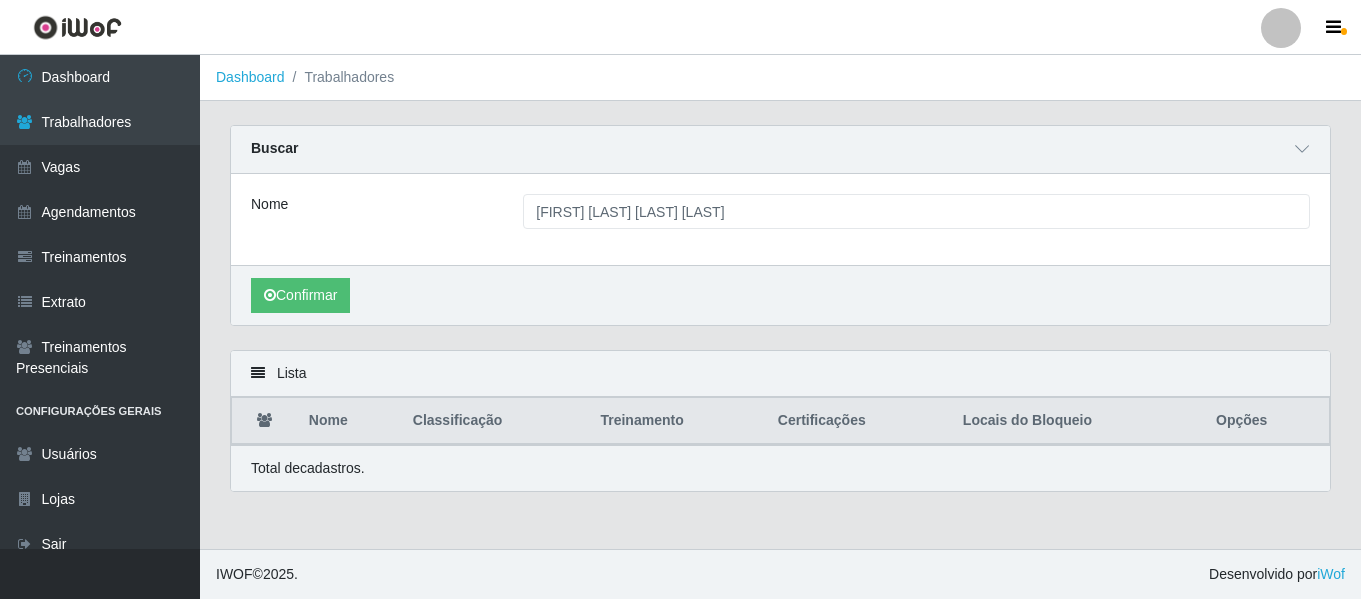 scroll, scrollTop: 0, scrollLeft: 0, axis: both 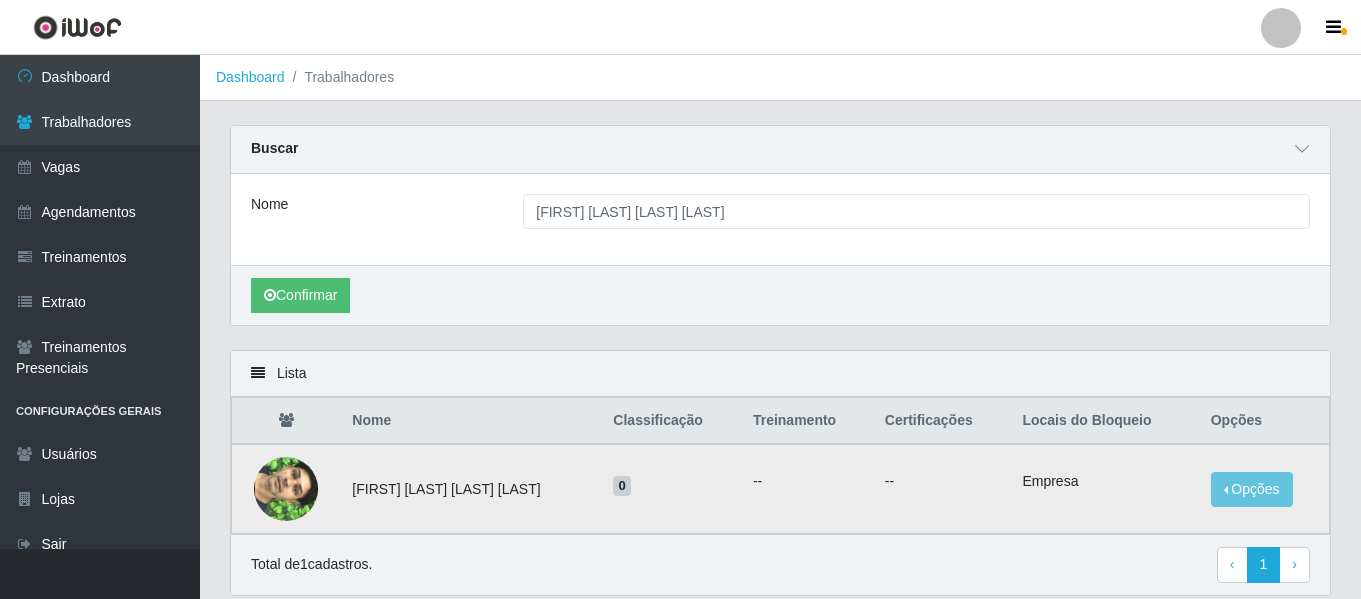 click at bounding box center (286, 489) 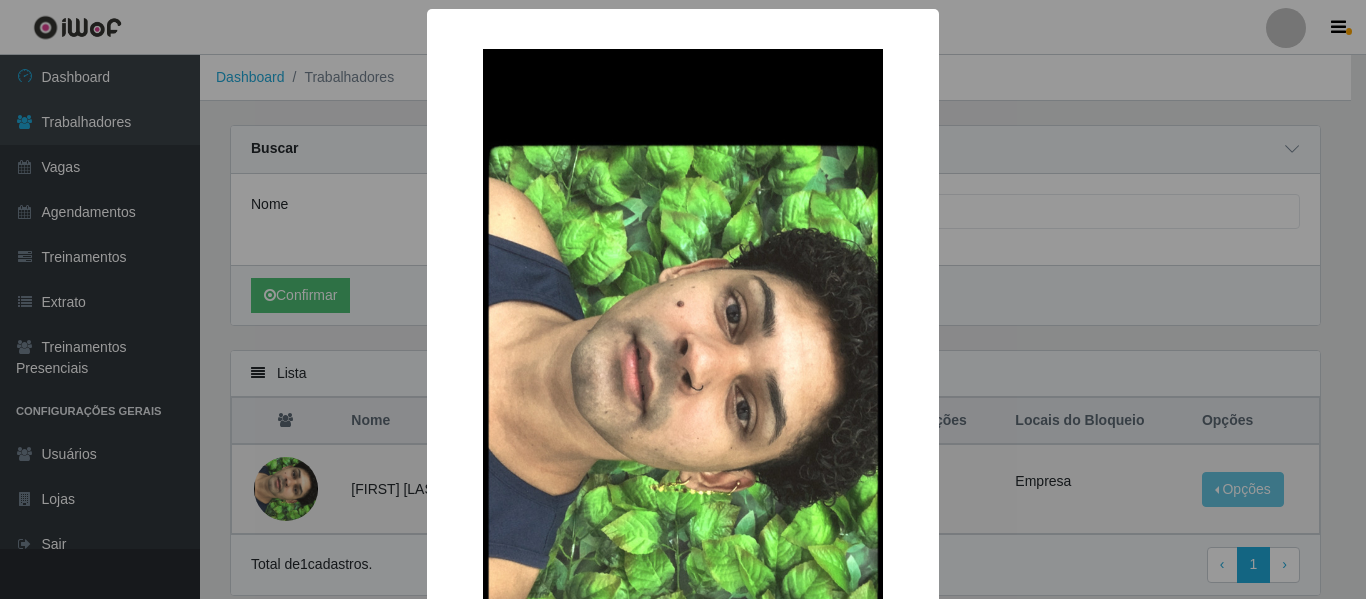 click on "× OK Cancel" at bounding box center [683, 299] 